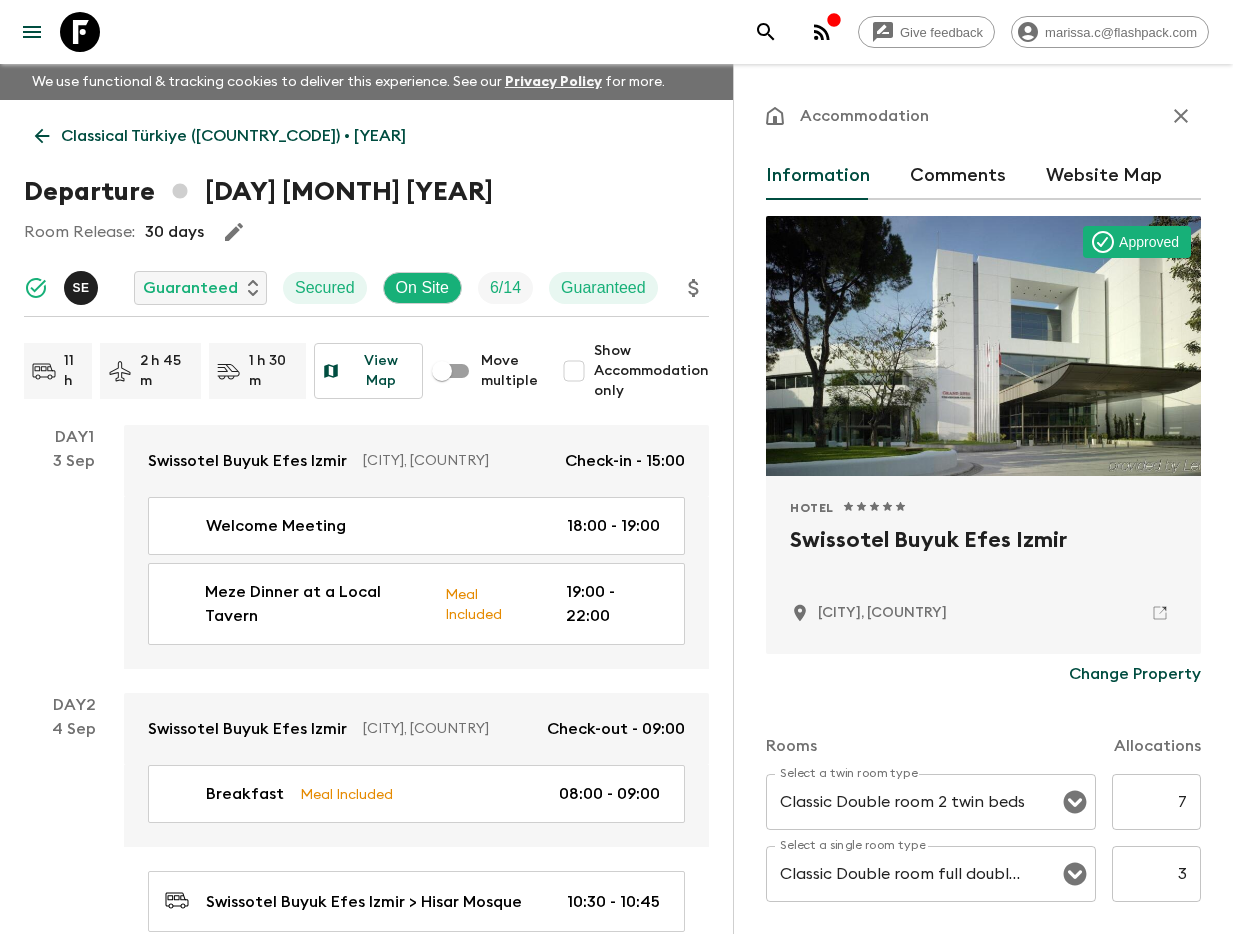 scroll, scrollTop: 0, scrollLeft: 0, axis: both 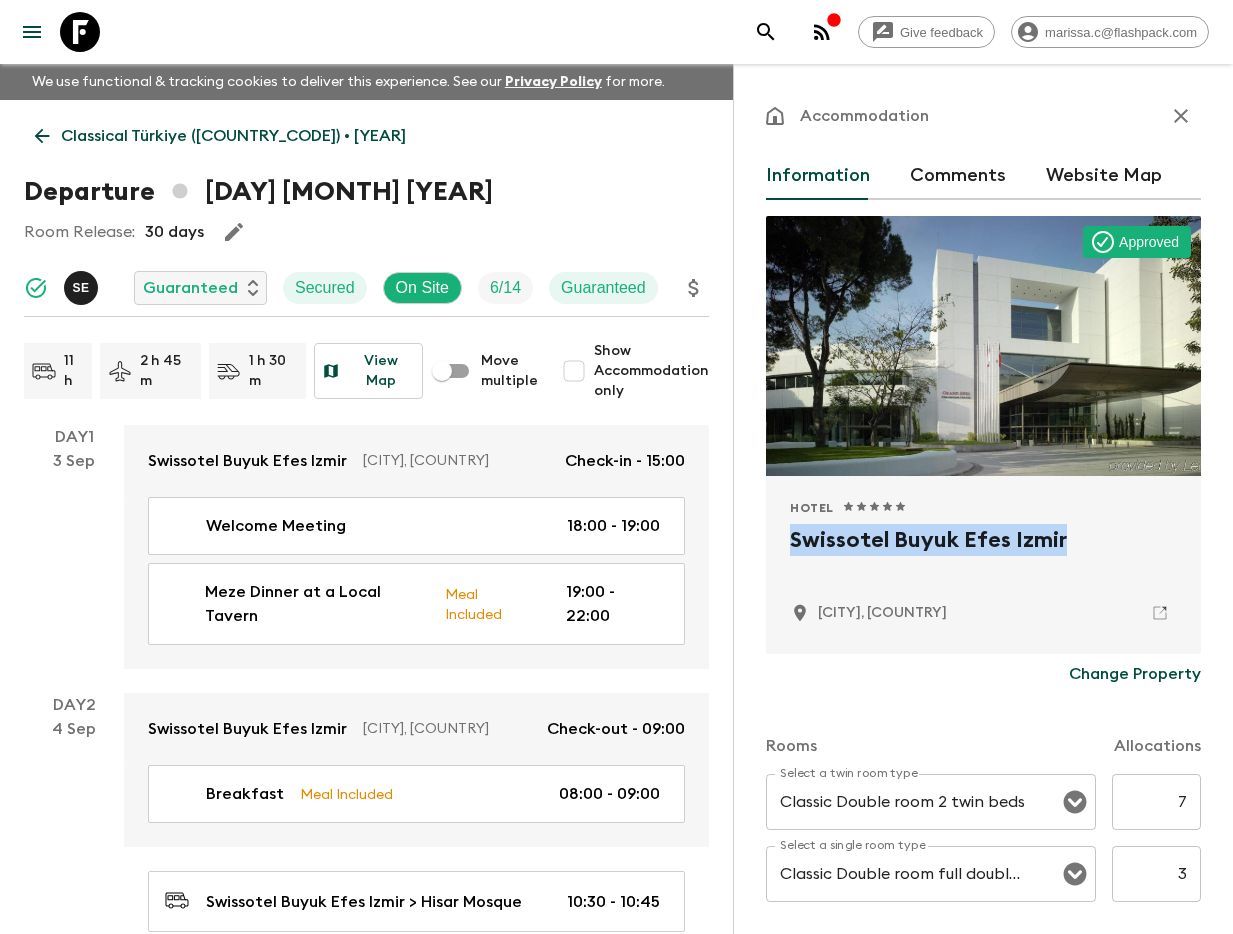 click 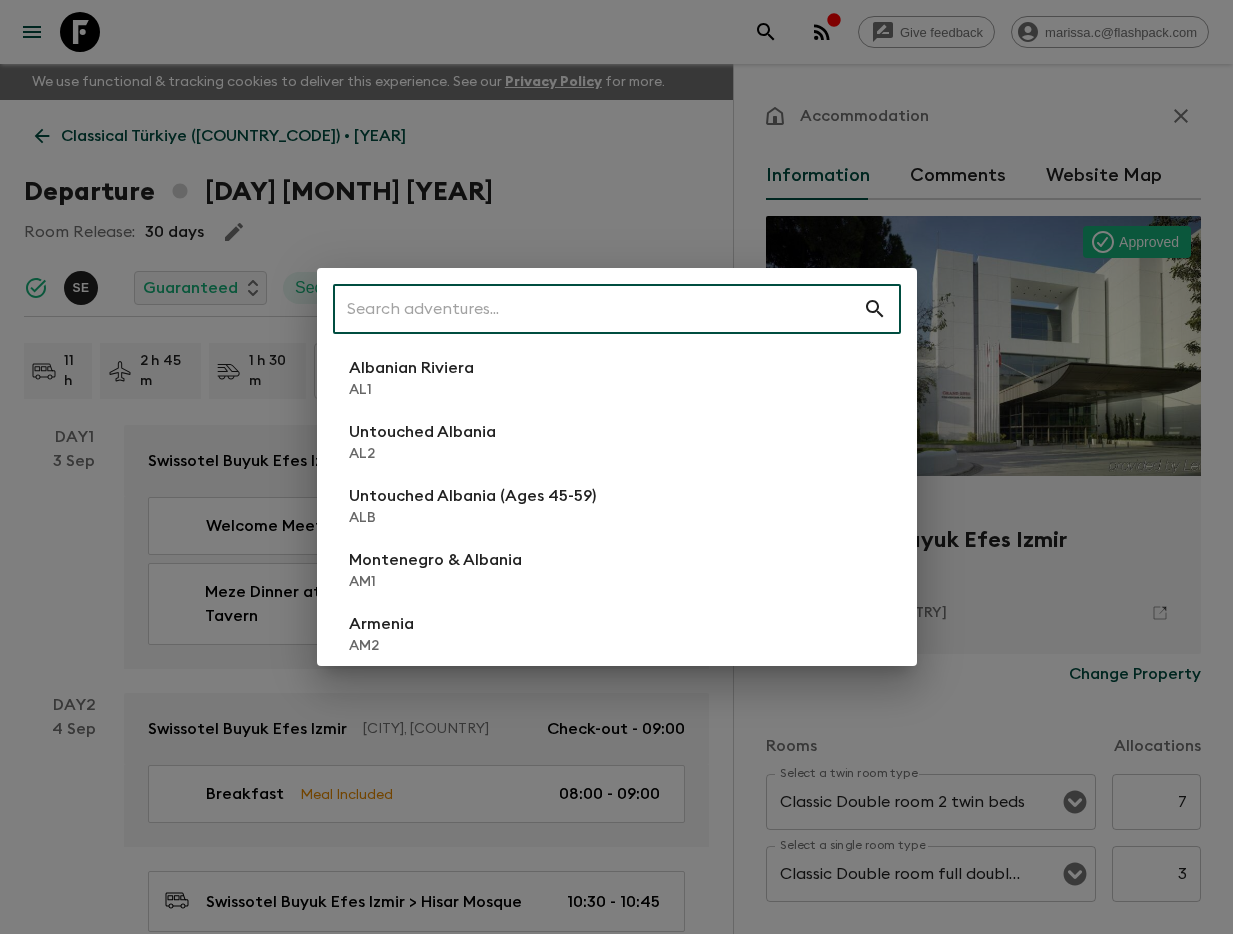 click on "AL1" at bounding box center [411, 390] 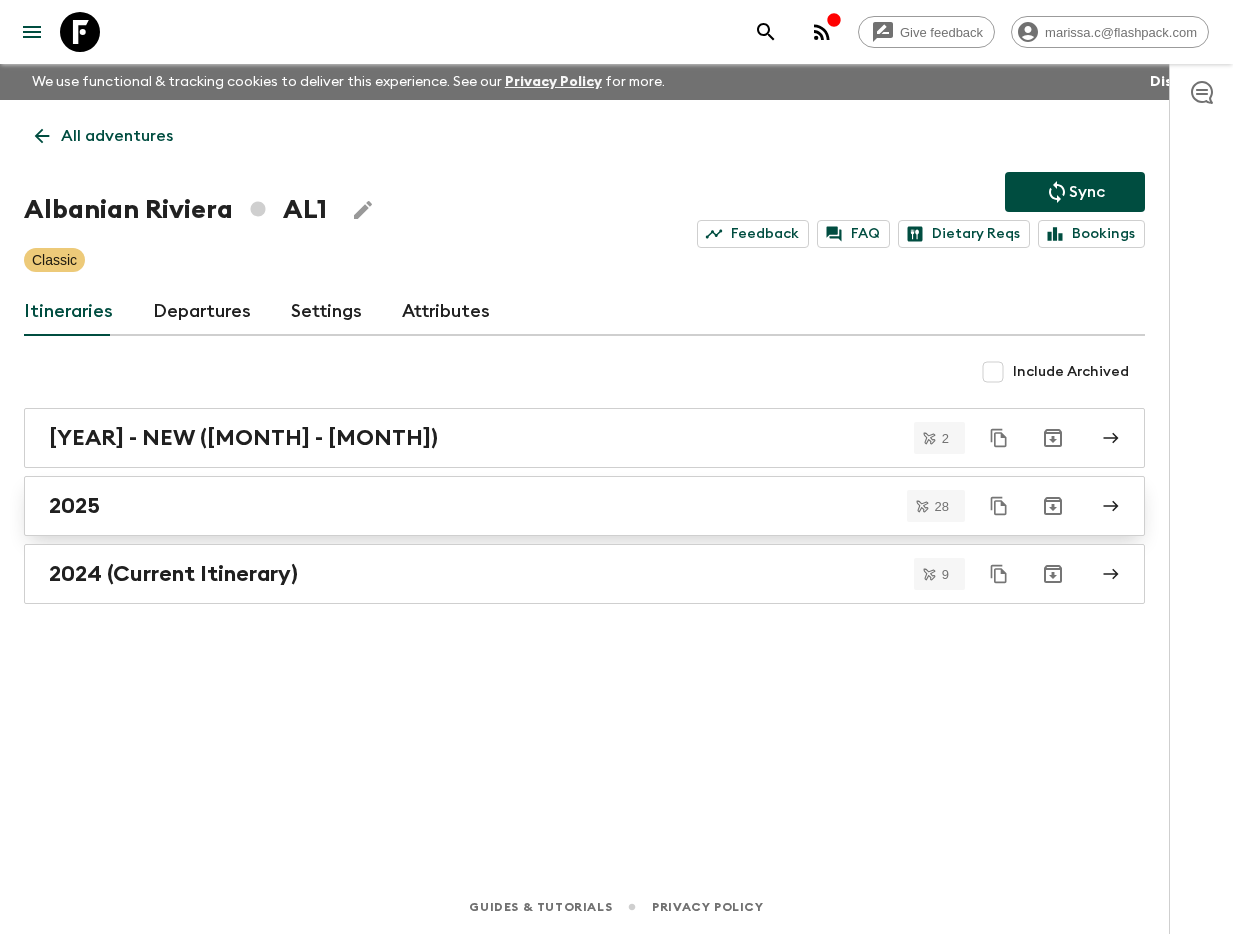 click on "2025" at bounding box center [565, 506] 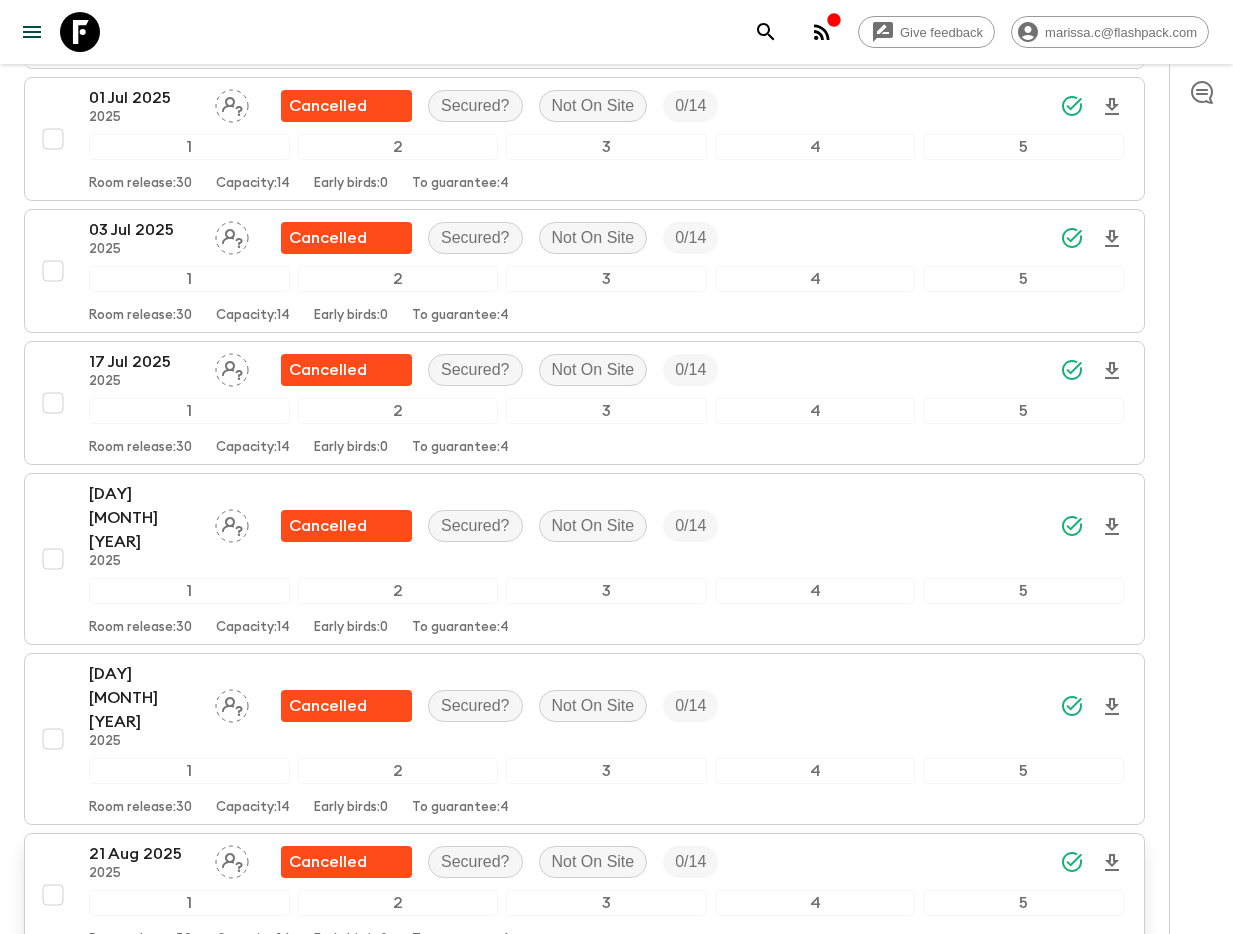 scroll, scrollTop: 0, scrollLeft: 0, axis: both 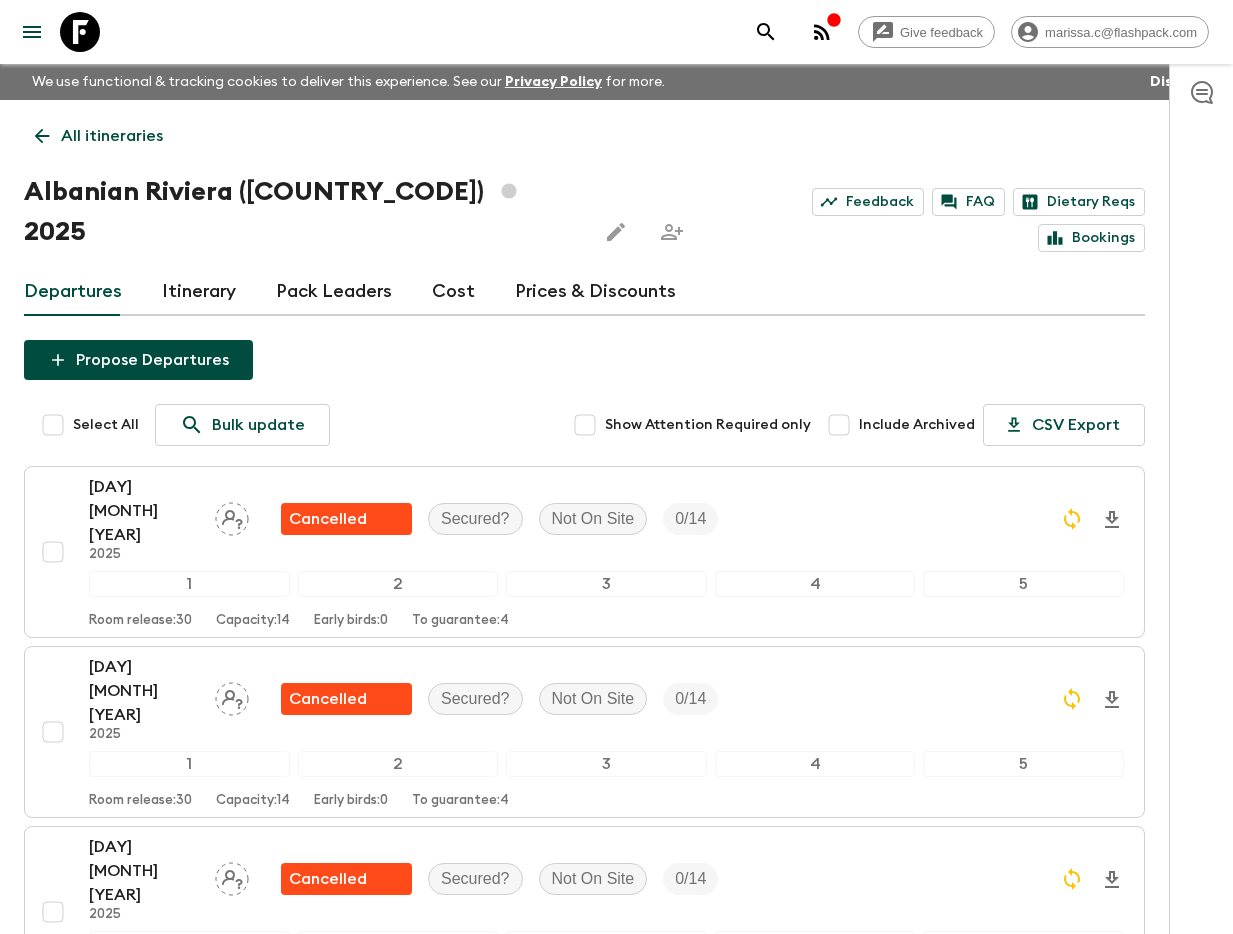 click on "All itineraries" at bounding box center [112, 136] 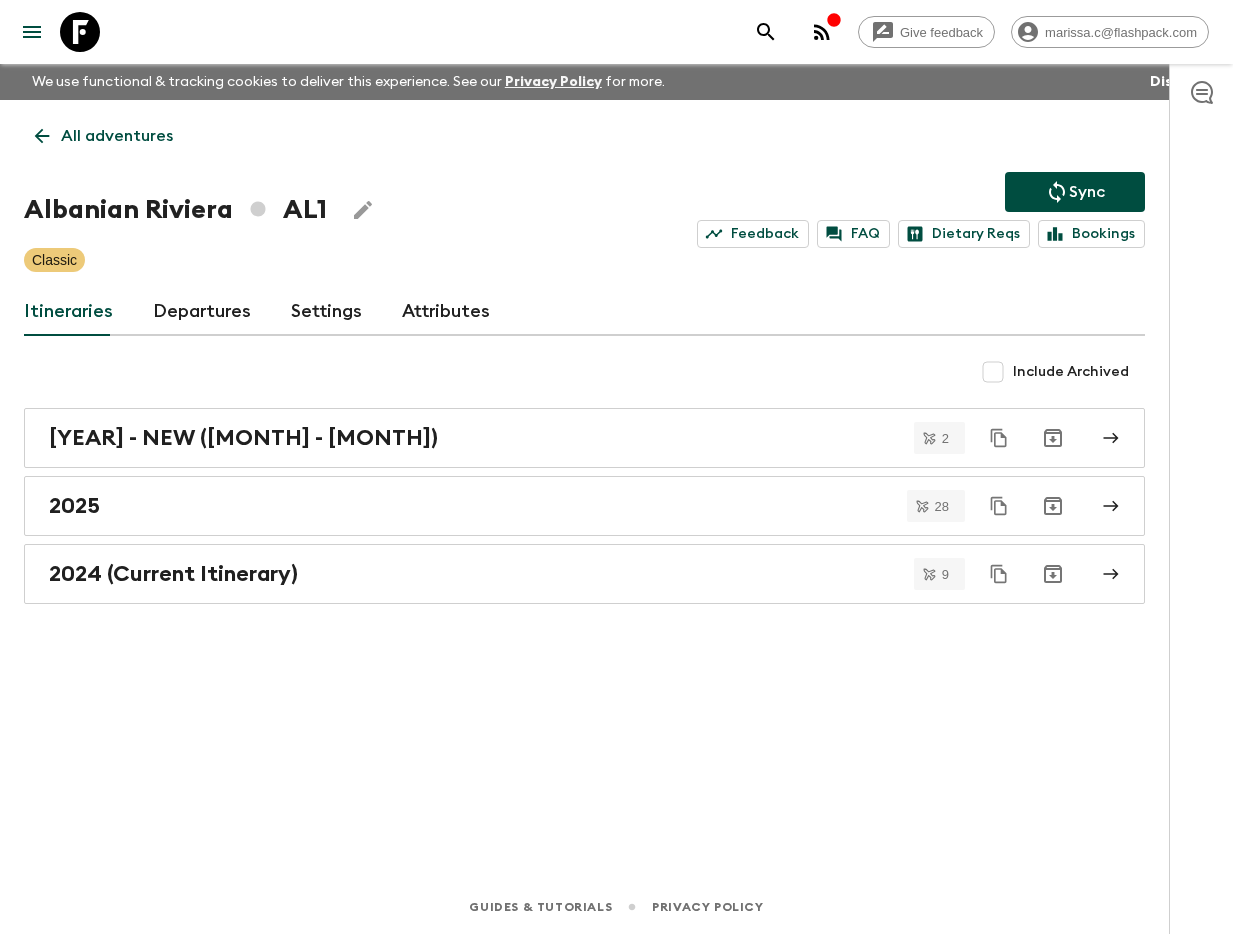 click 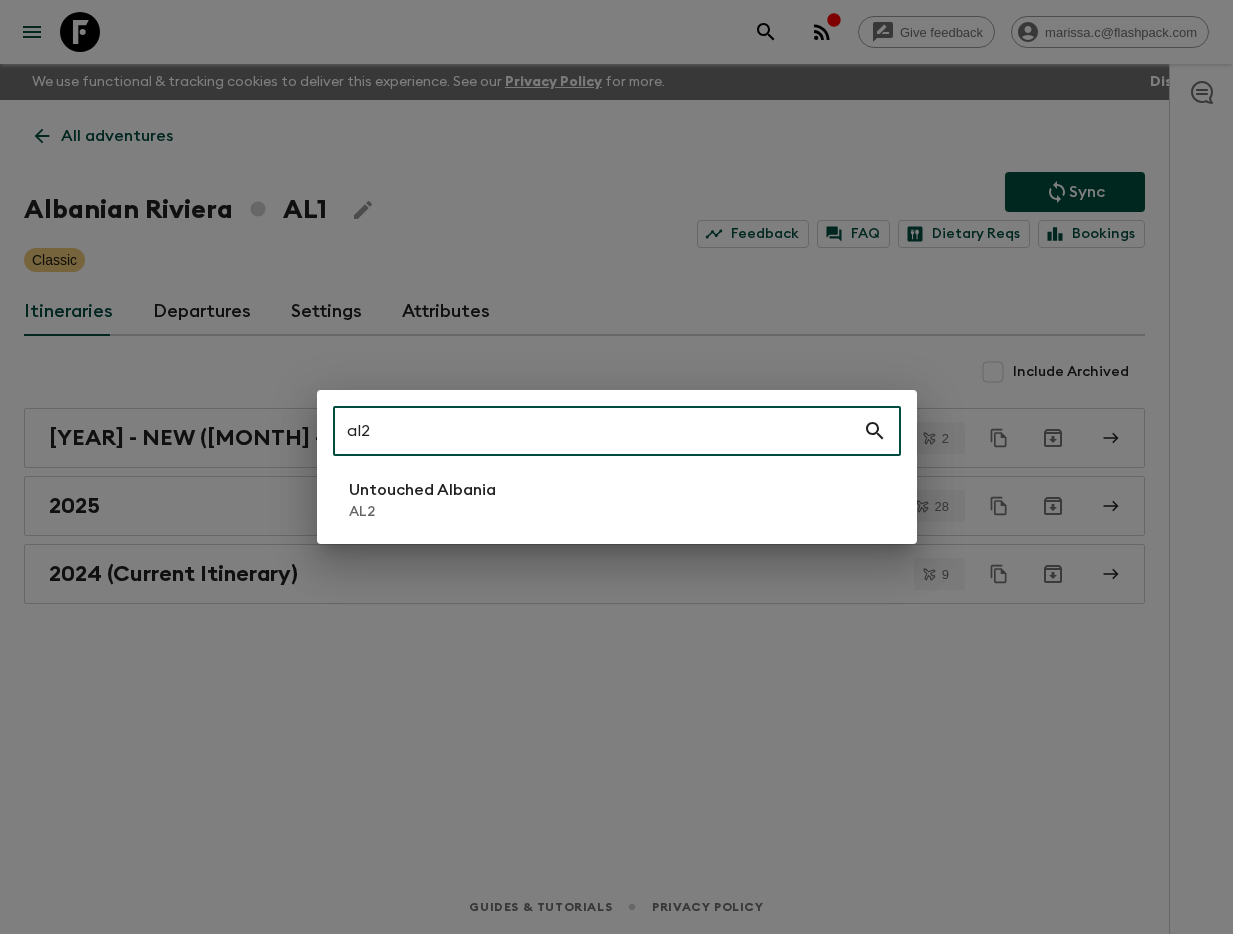 type on "al2" 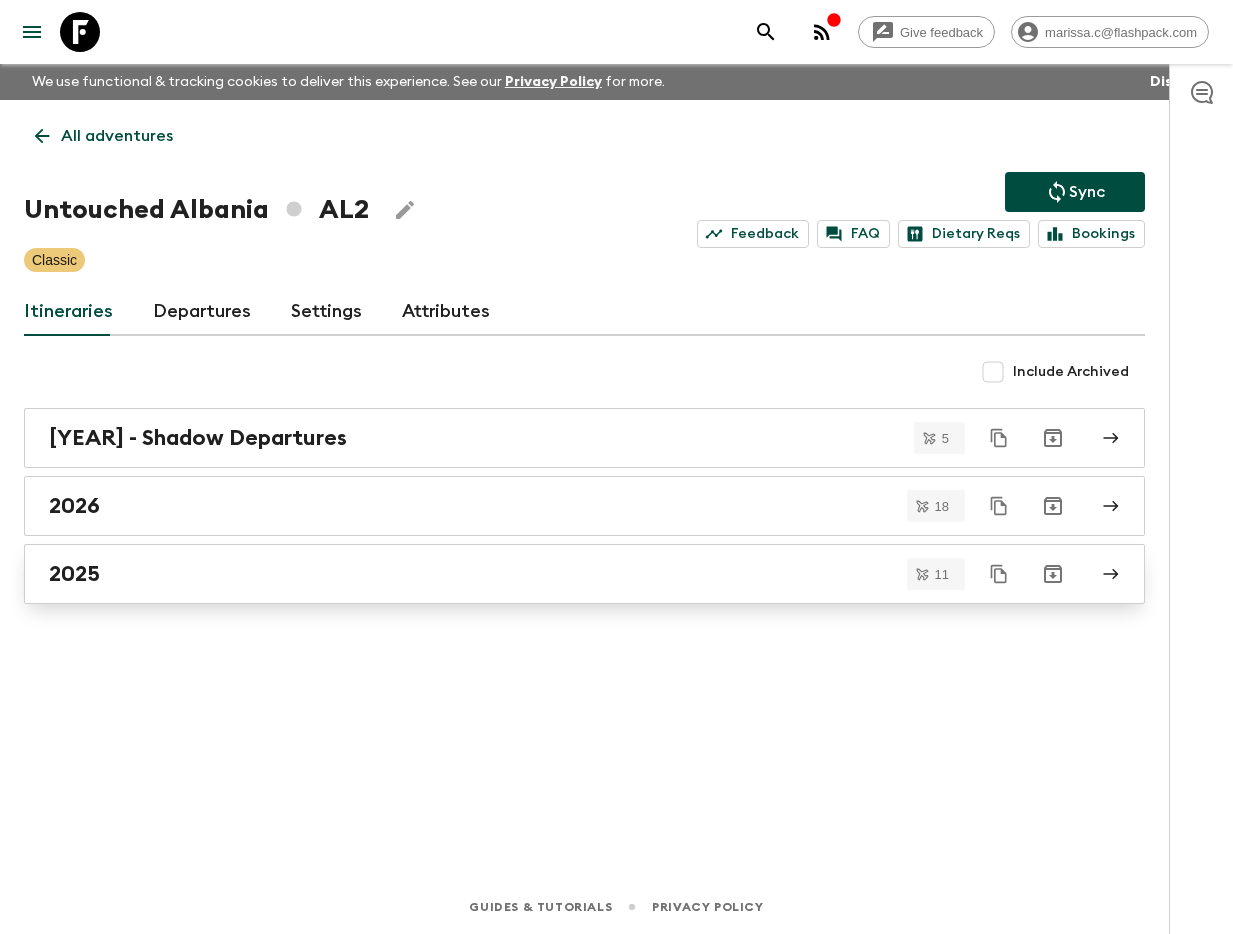 click on "2025" at bounding box center (565, 574) 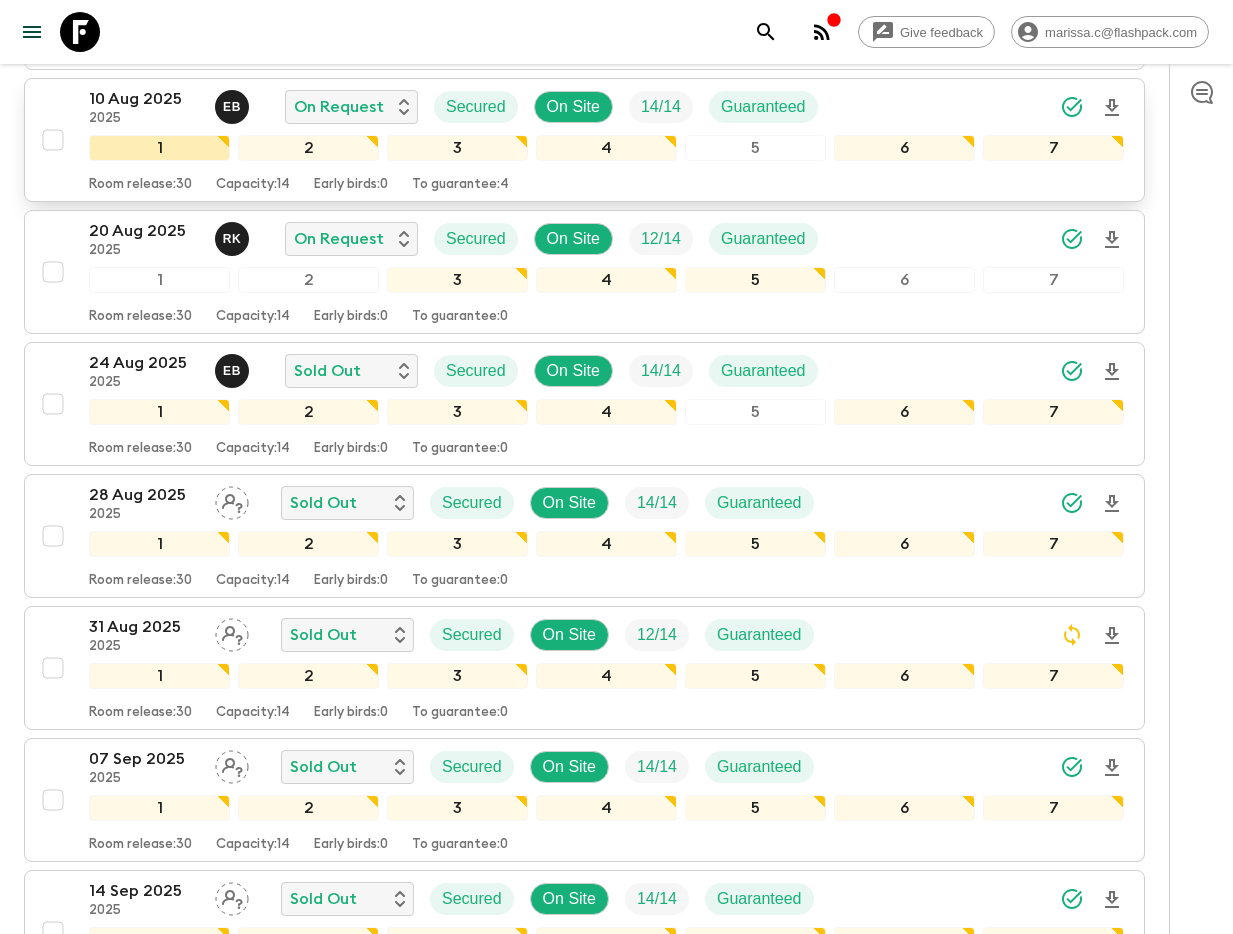 scroll, scrollTop: 413, scrollLeft: 0, axis: vertical 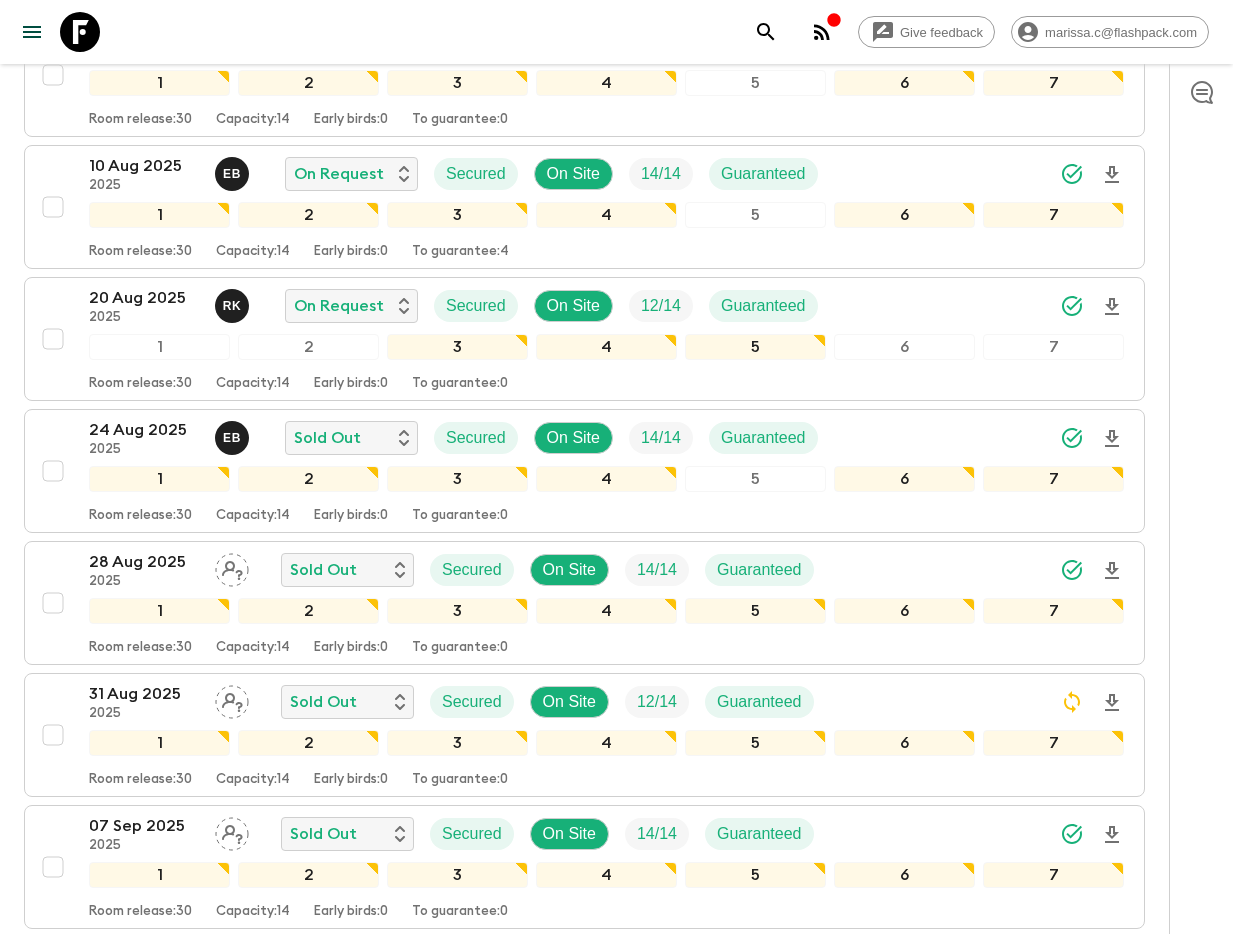 click on "[YEAR] - NEW ([MONTH] - [MONTH]) Guaranteed 1 2 3 4 5 6 7 Room release: 30 Capacity: 14 Early birds: 0 To guarantee: 0" at bounding box center (578, 339) 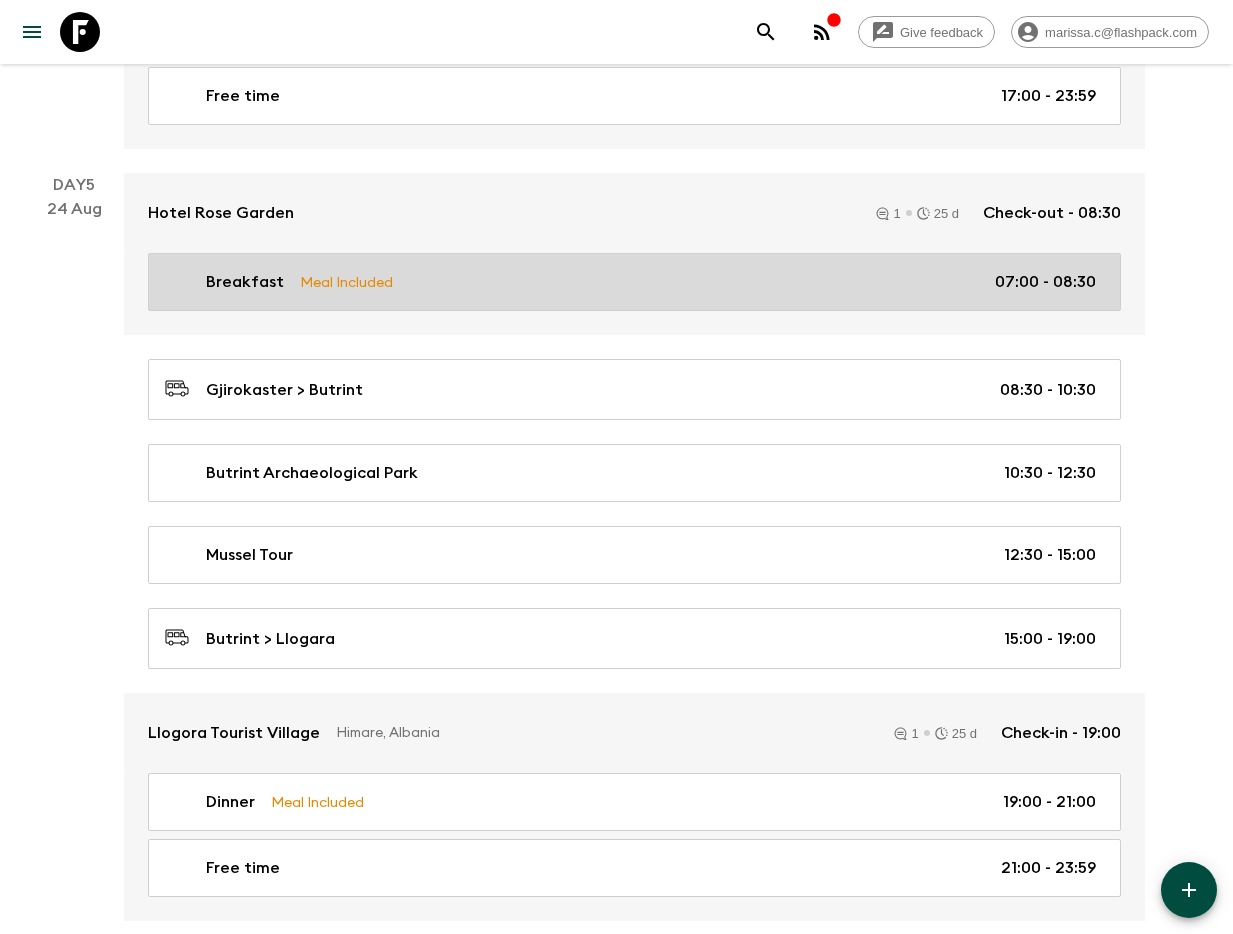 scroll, scrollTop: 2713, scrollLeft: 0, axis: vertical 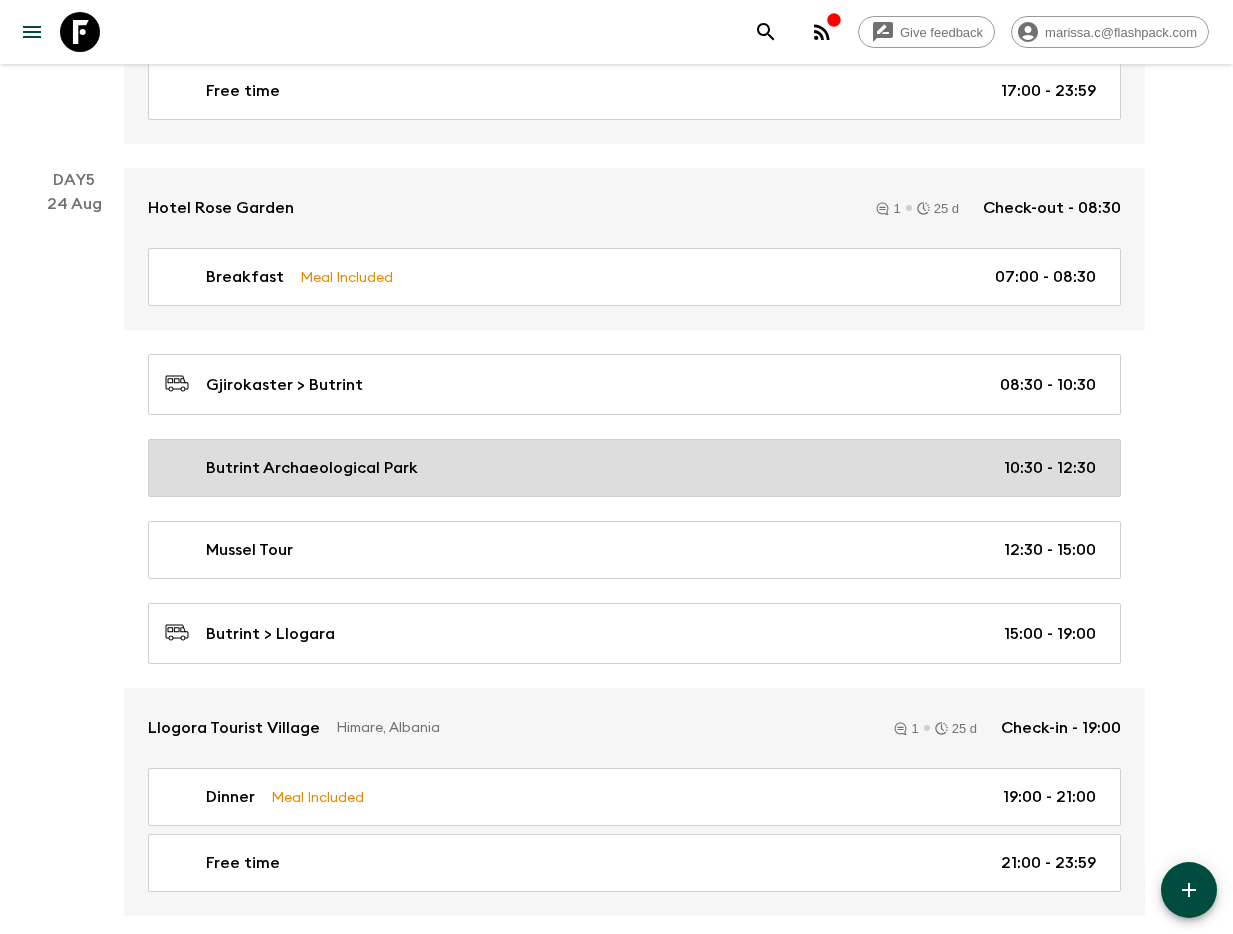 click on "Butrint Archaeological Park" at bounding box center (312, 468) 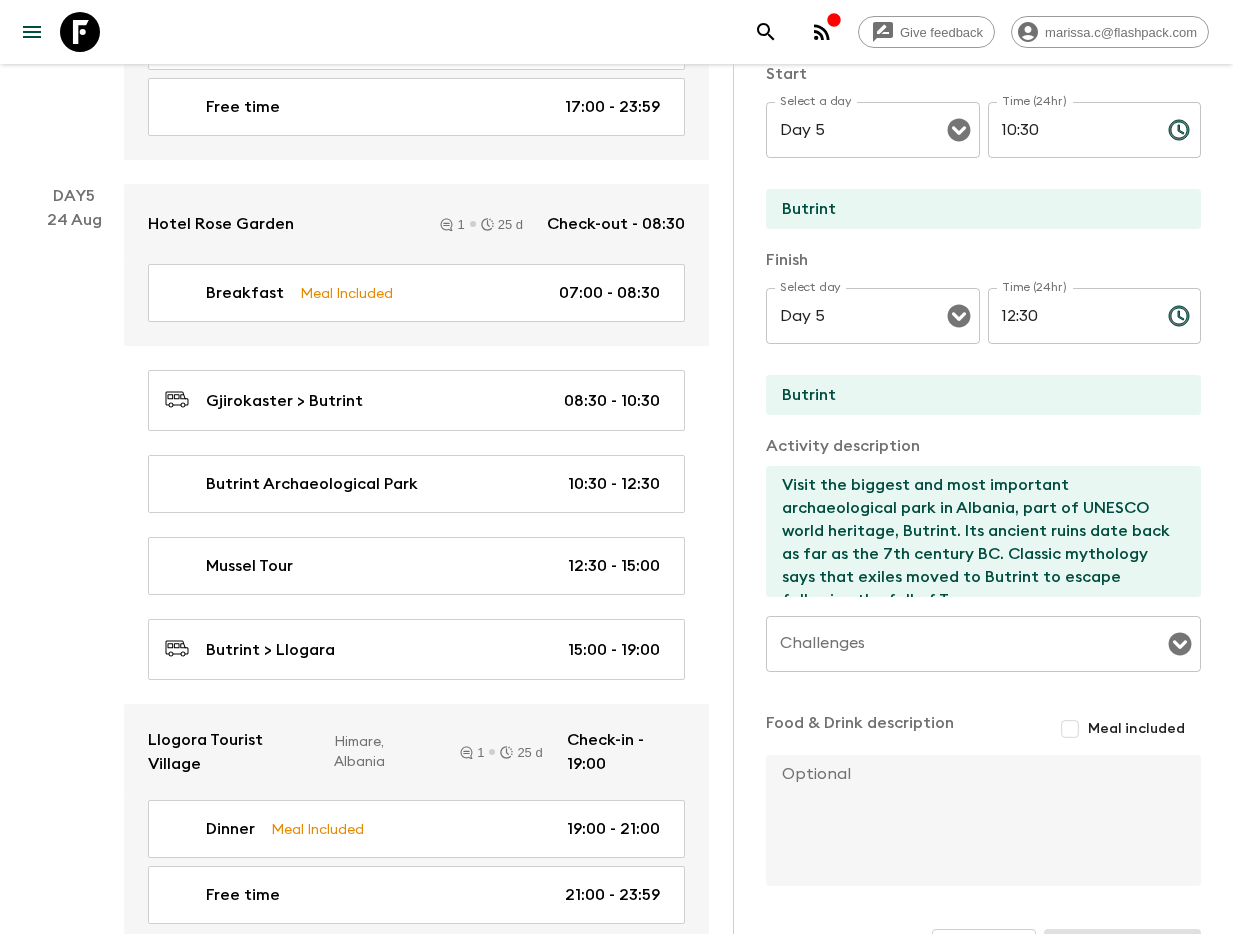 scroll, scrollTop: 453, scrollLeft: 0, axis: vertical 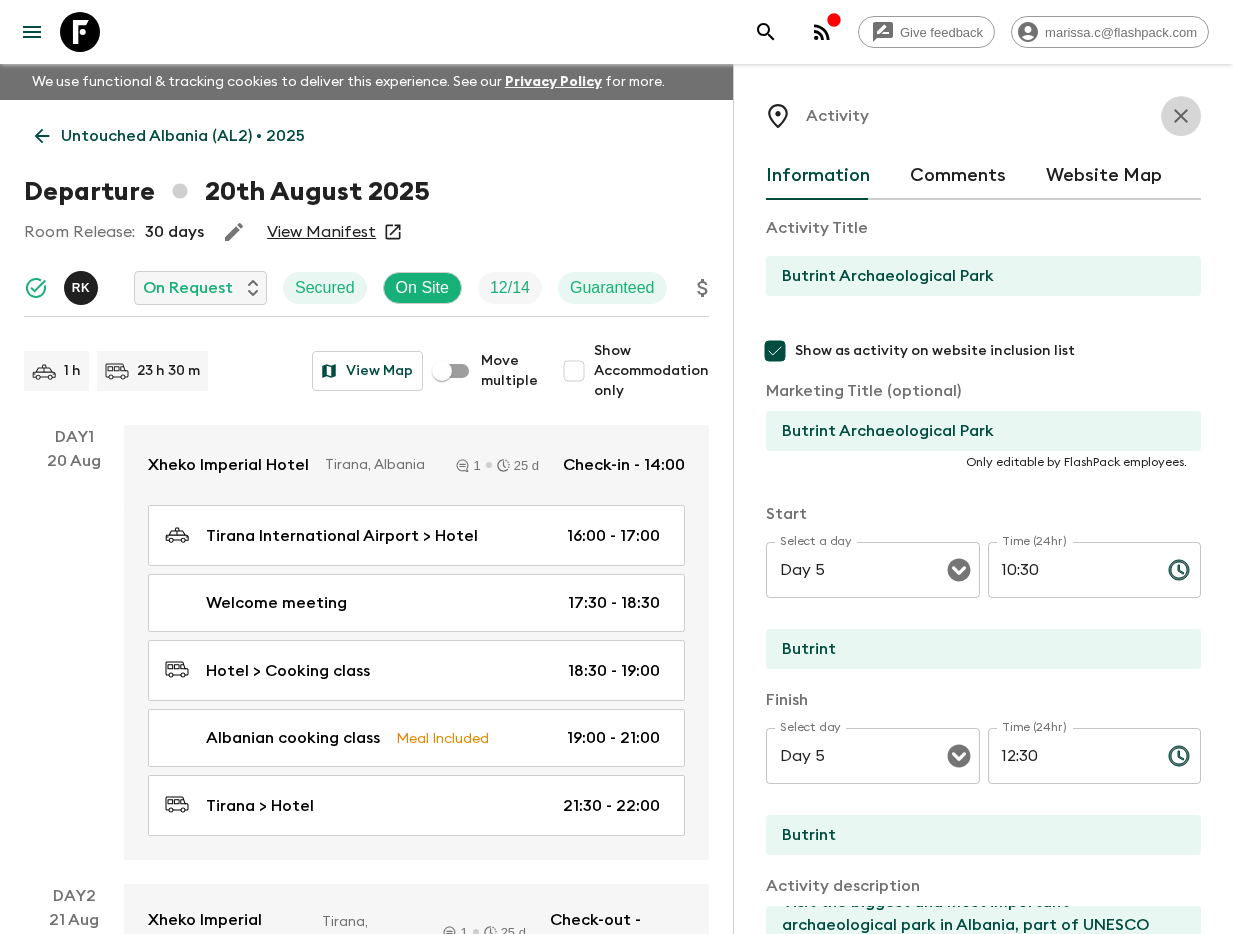 click 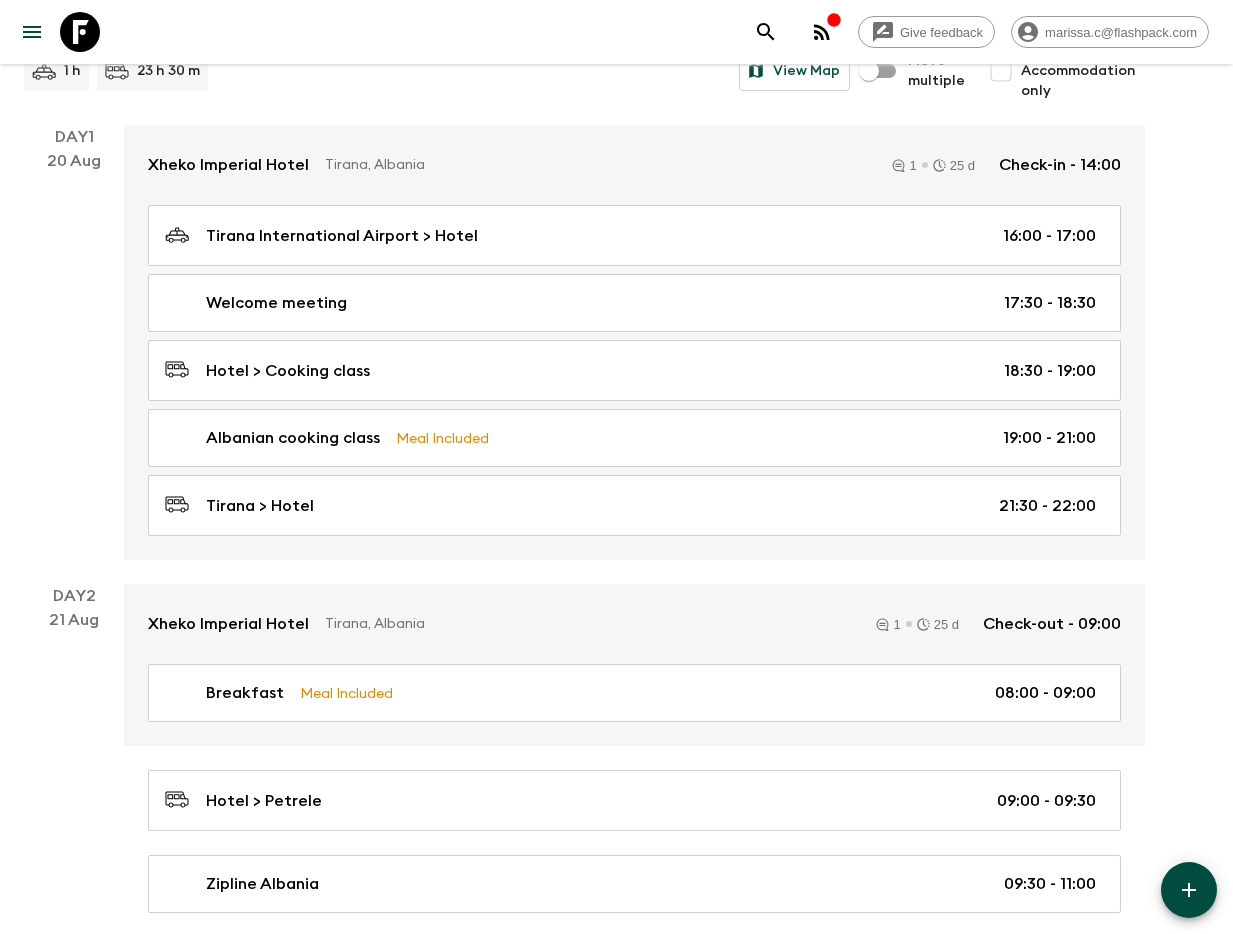 scroll, scrollTop: 301, scrollLeft: 0, axis: vertical 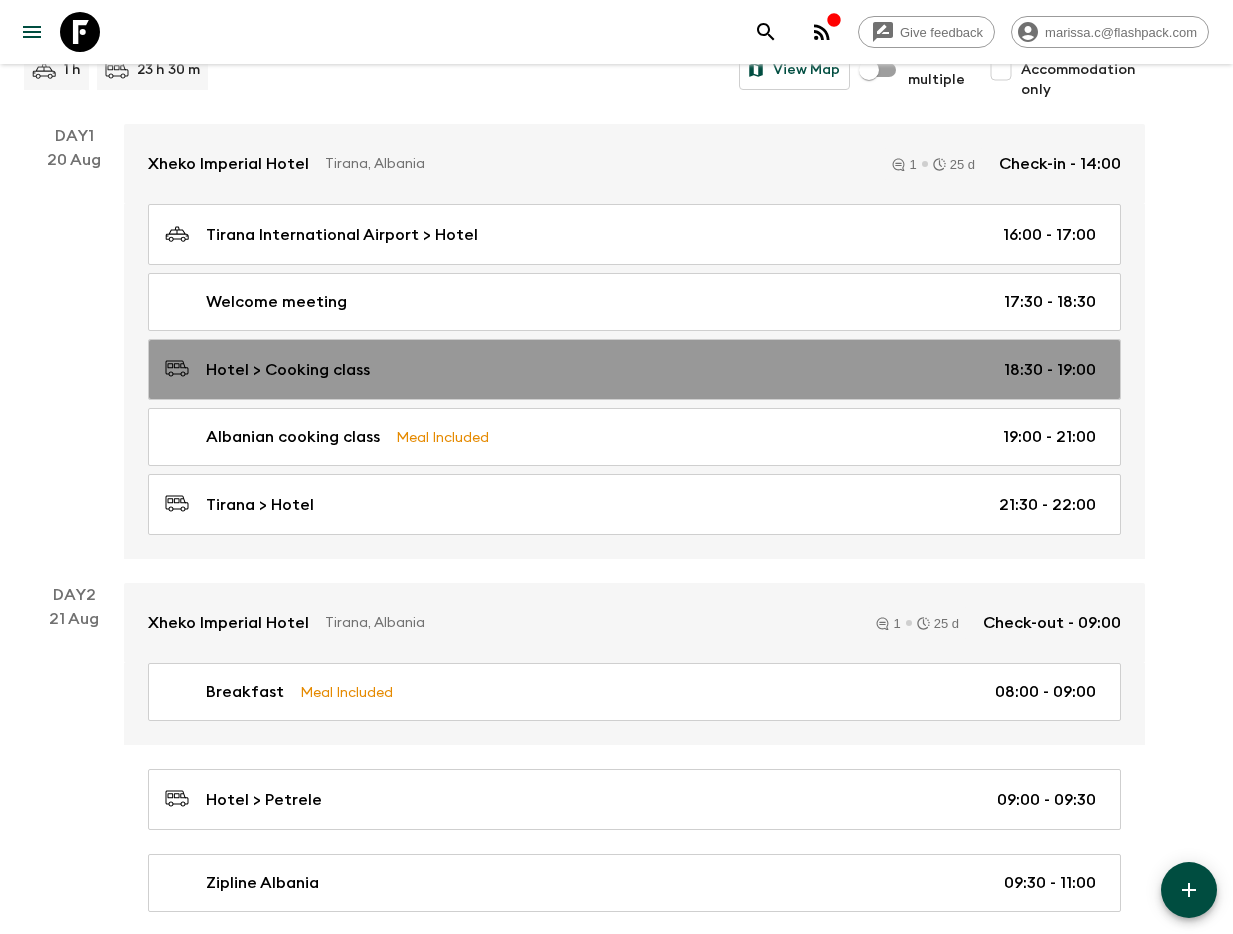 click on "Hotel > Cooking class" at bounding box center (288, 370) 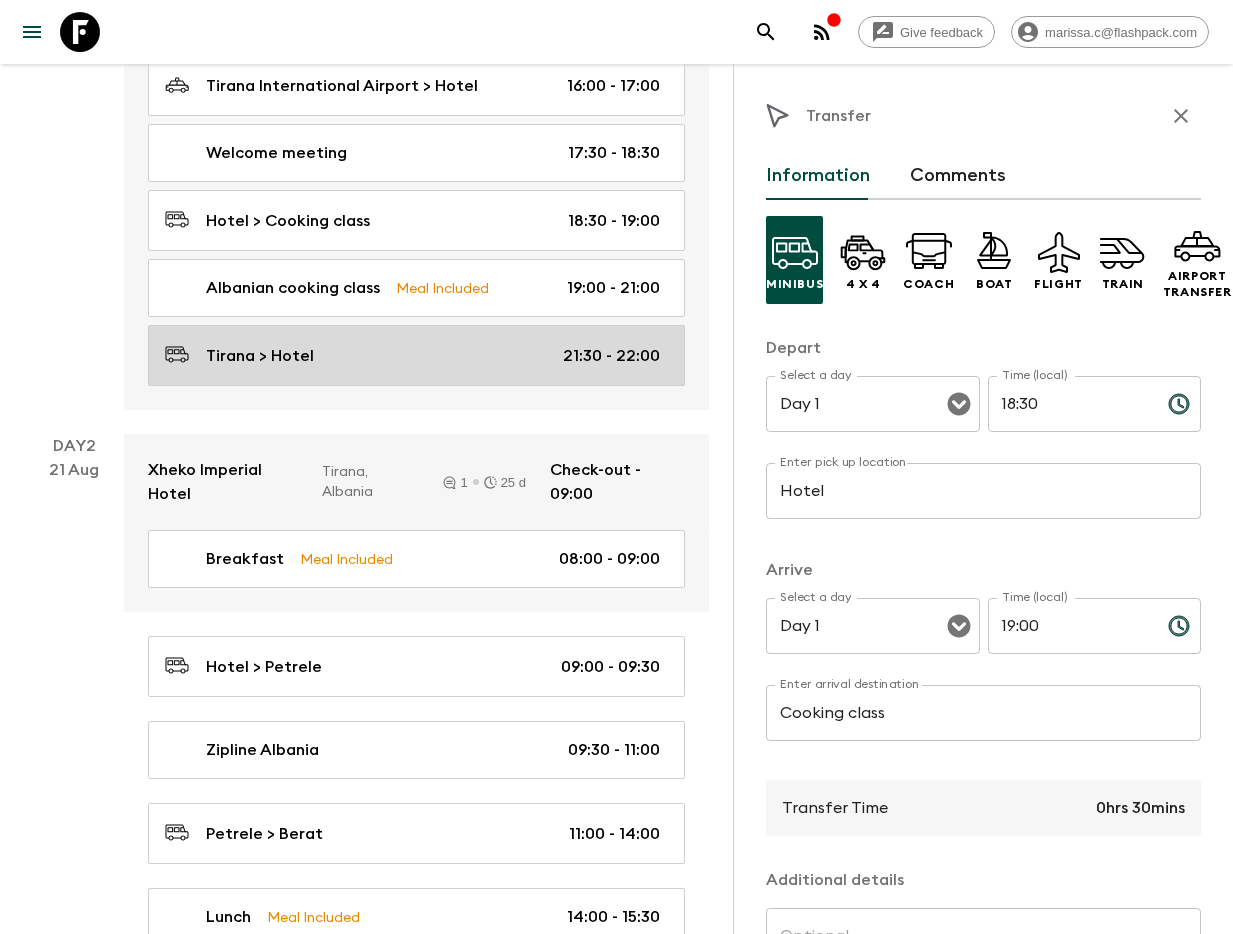 scroll, scrollTop: 452, scrollLeft: 0, axis: vertical 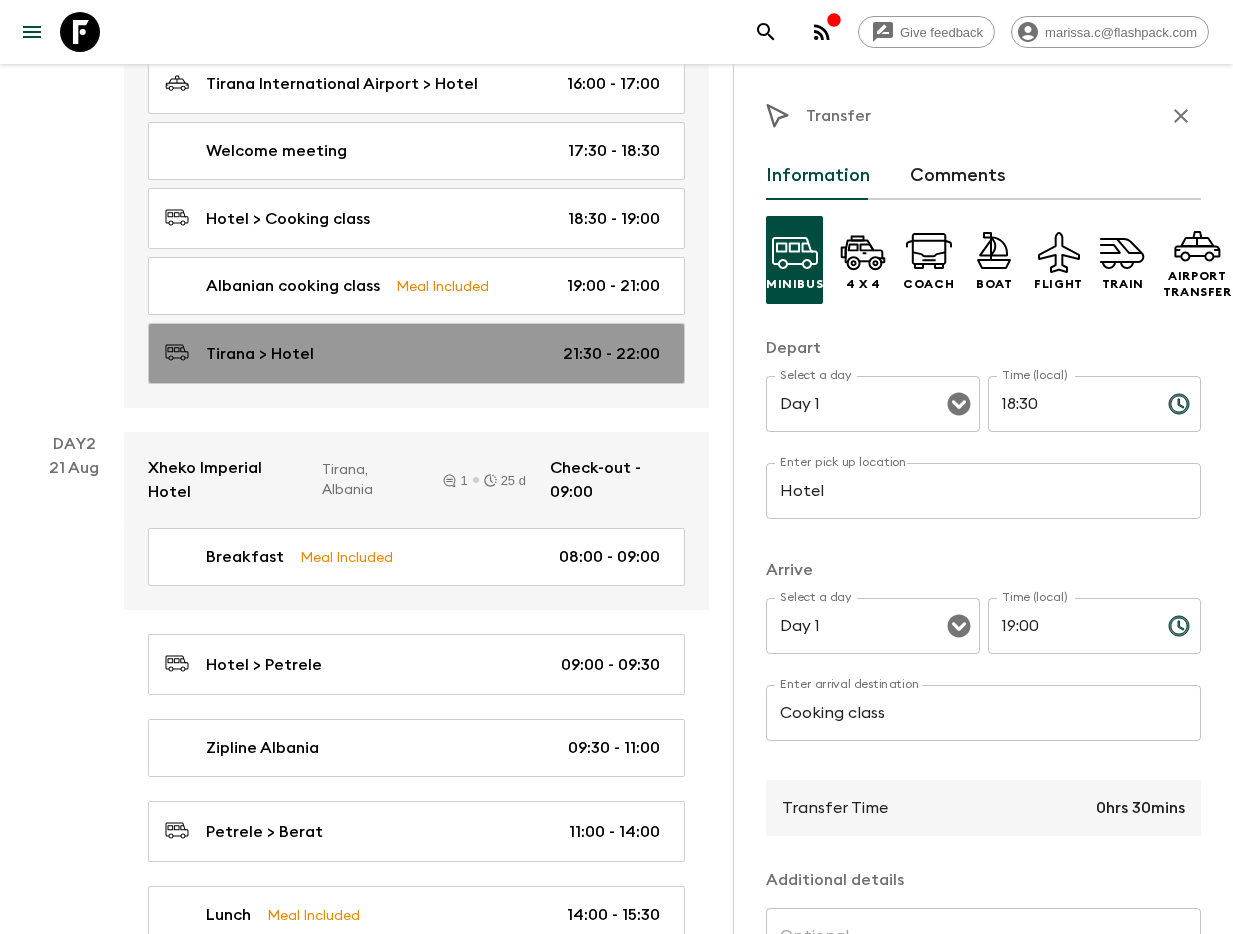drag, startPoint x: 299, startPoint y: 336, endPoint x: 366, endPoint y: 347, distance: 67.89698 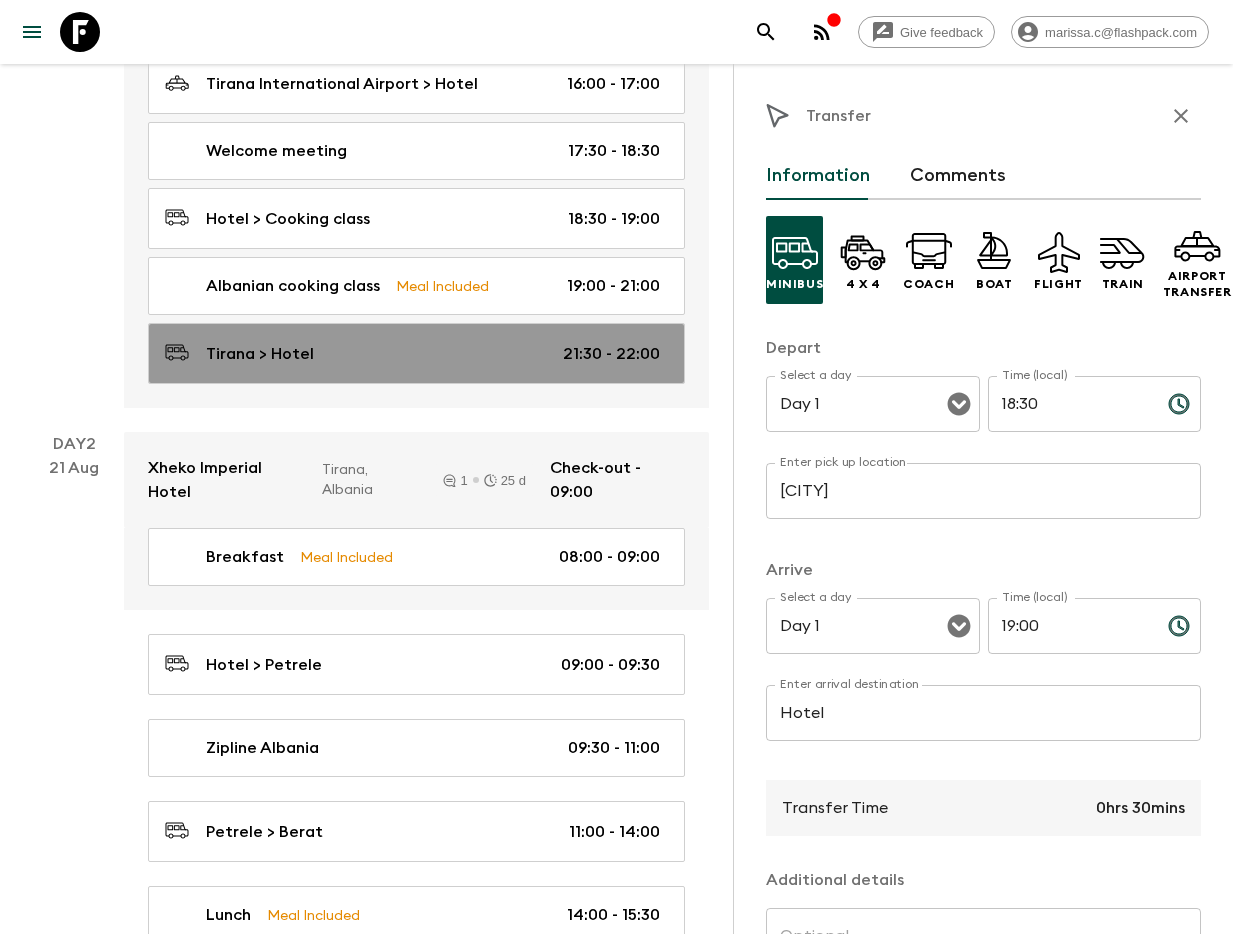 type on "21:30" 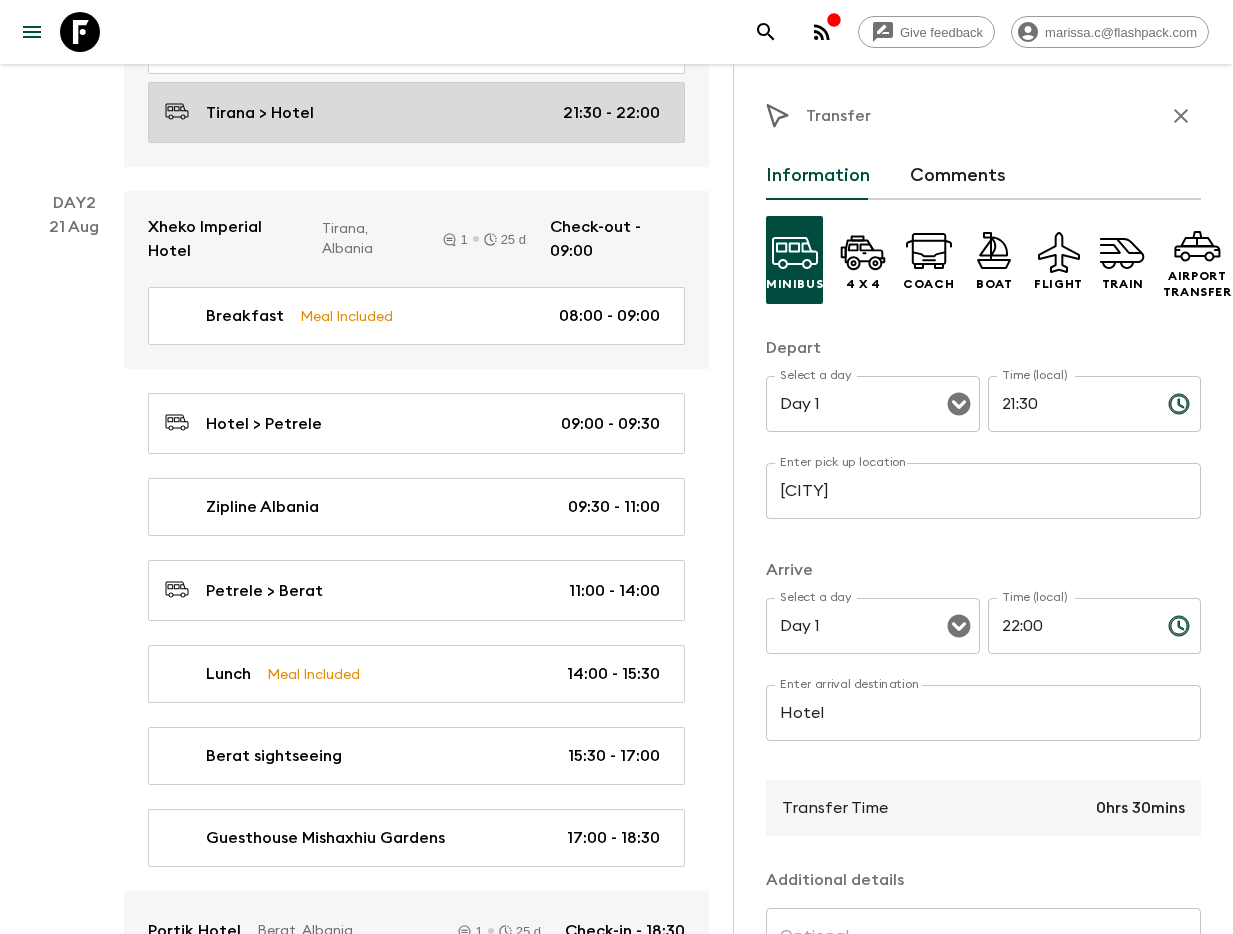 scroll, scrollTop: 700, scrollLeft: 0, axis: vertical 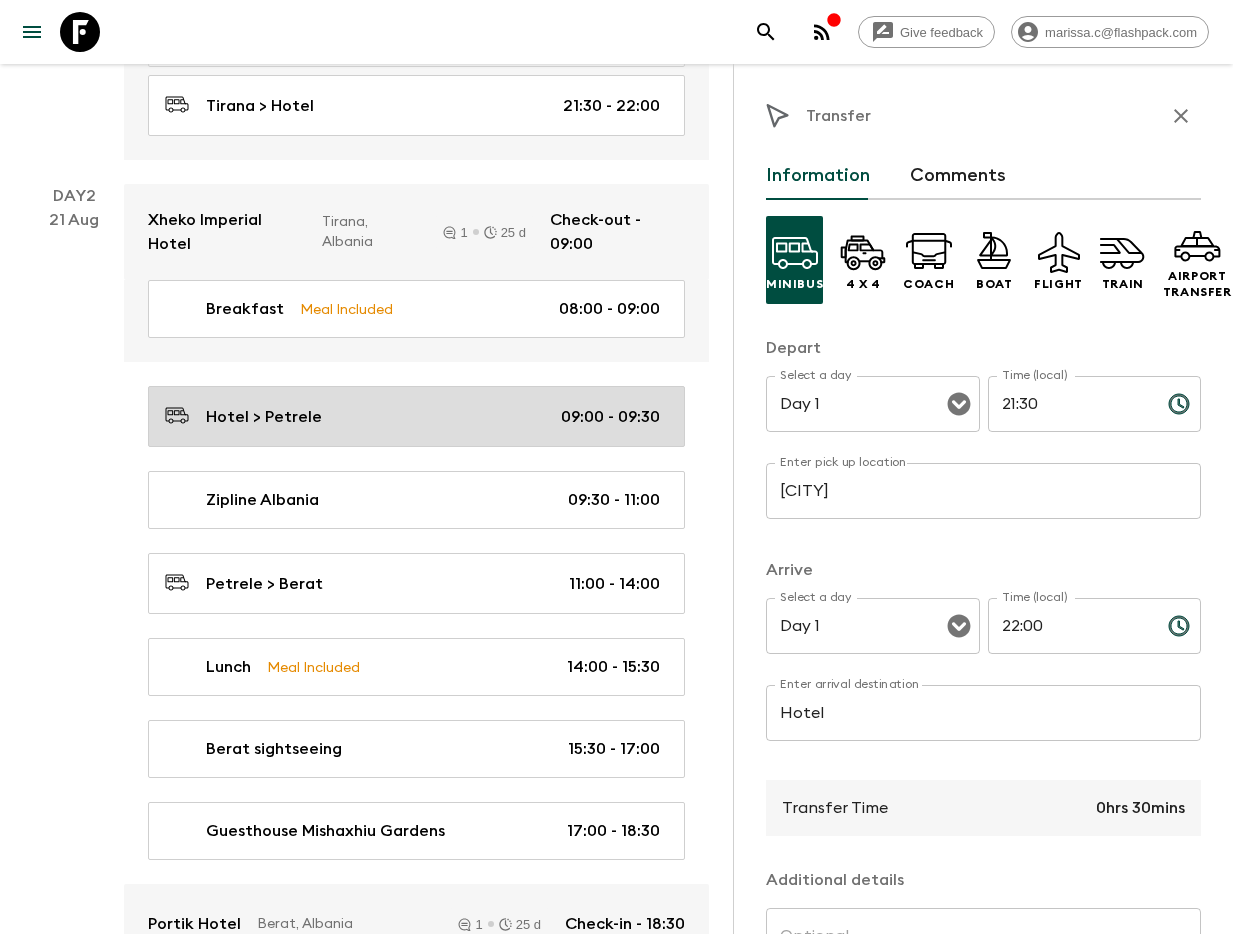 click on "Hotel > Petrele" at bounding box center (264, 417) 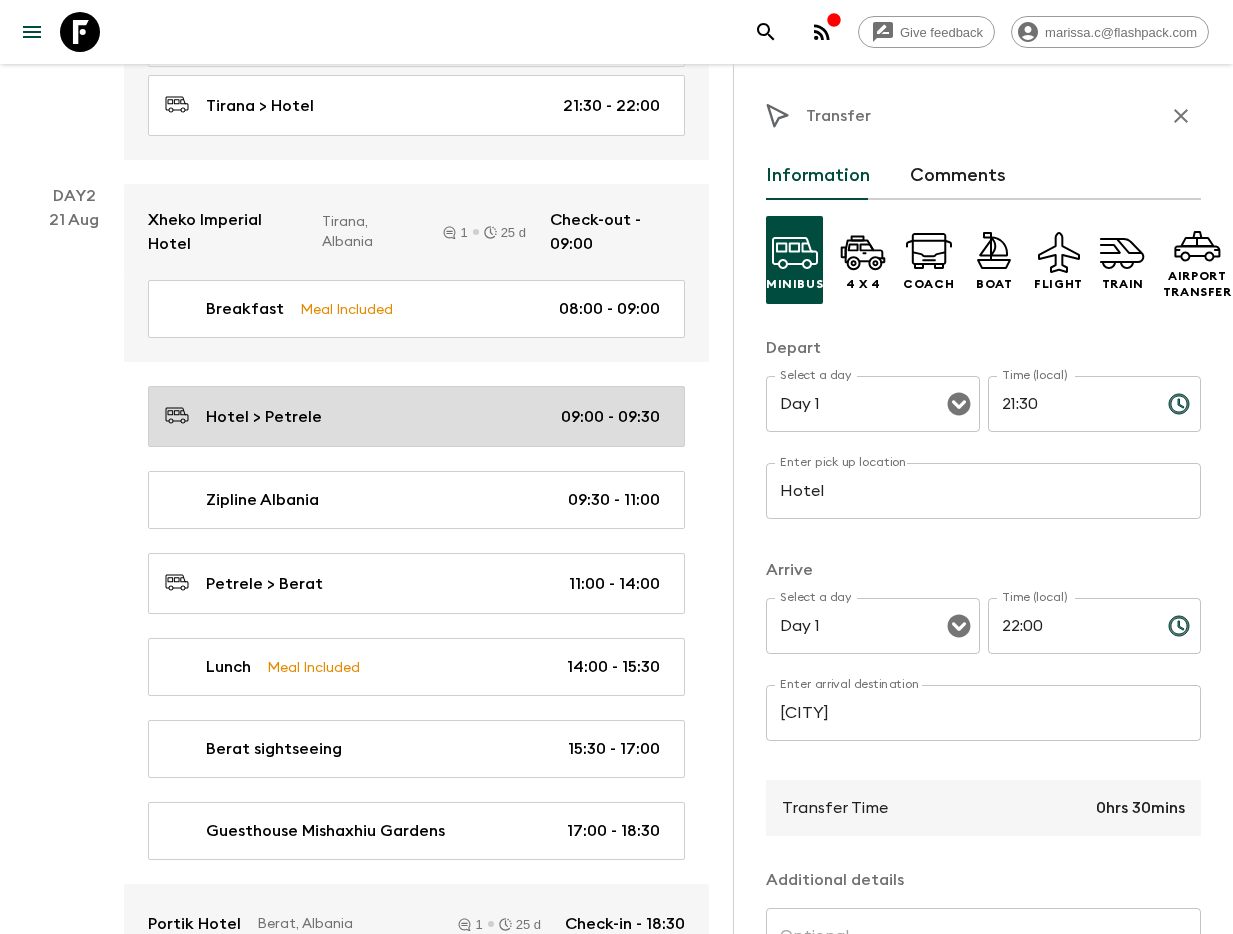 type on "Day 2" 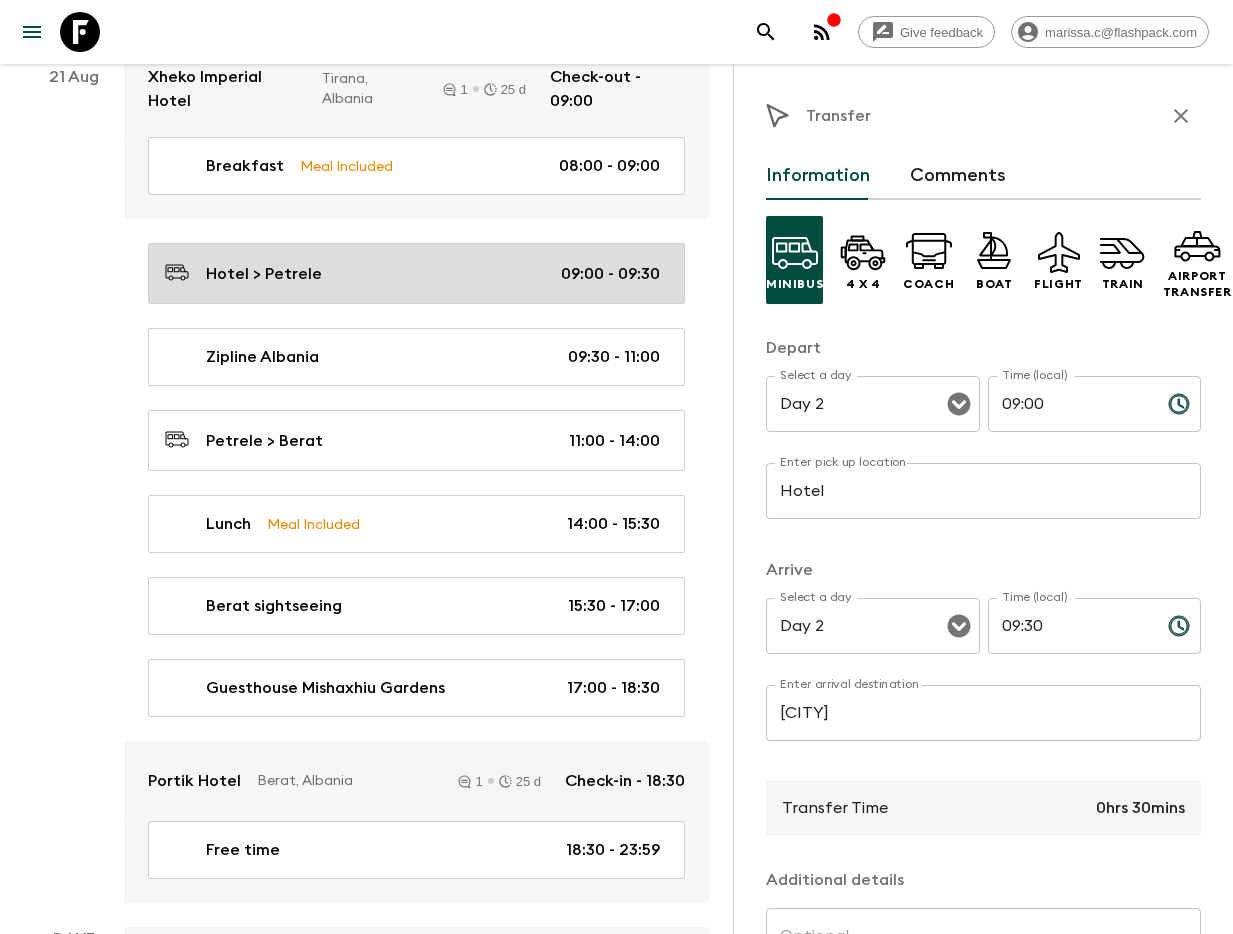 scroll, scrollTop: 859, scrollLeft: 0, axis: vertical 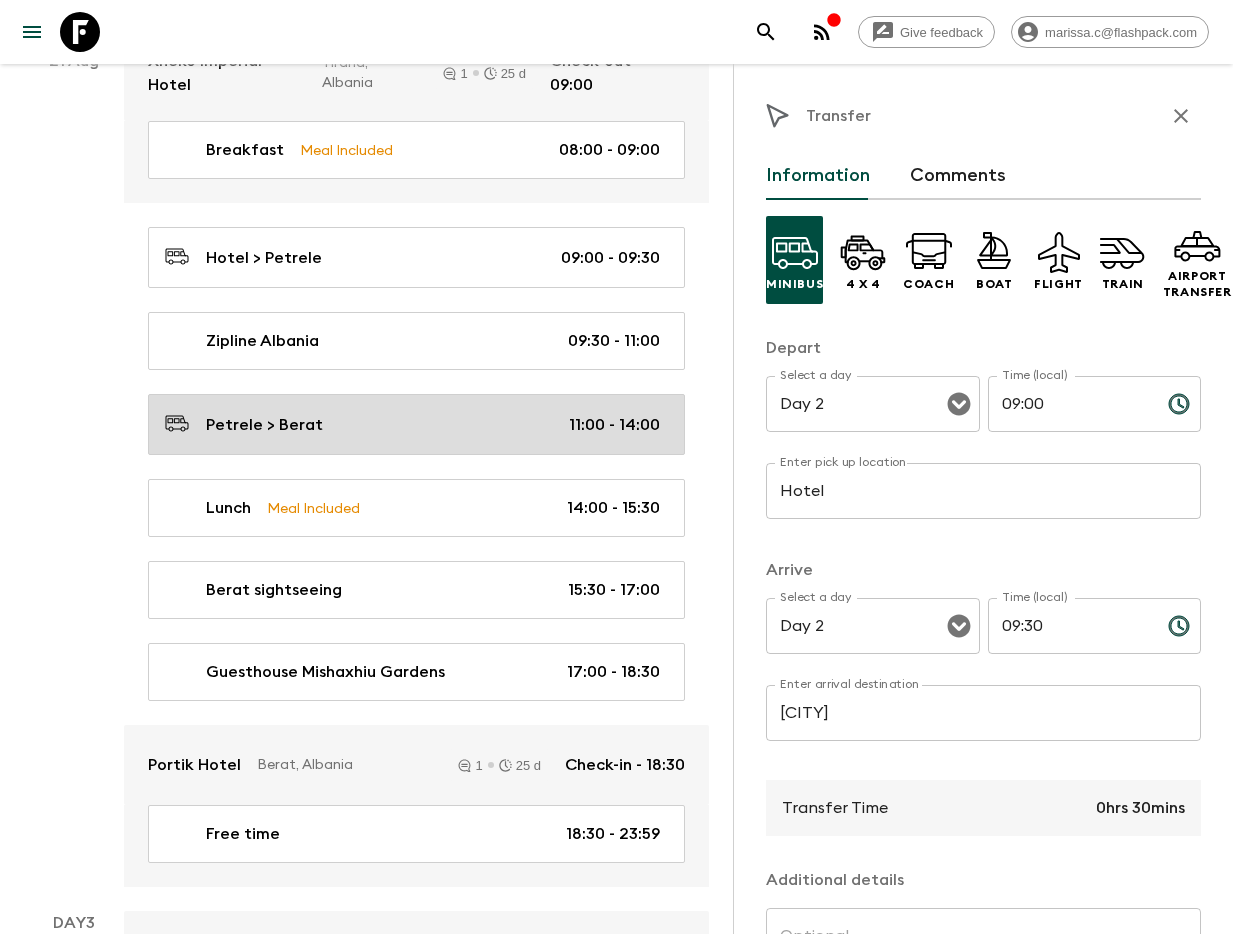 click on "Petrele > Berat [TIME] - [TIME]" at bounding box center [412, 424] 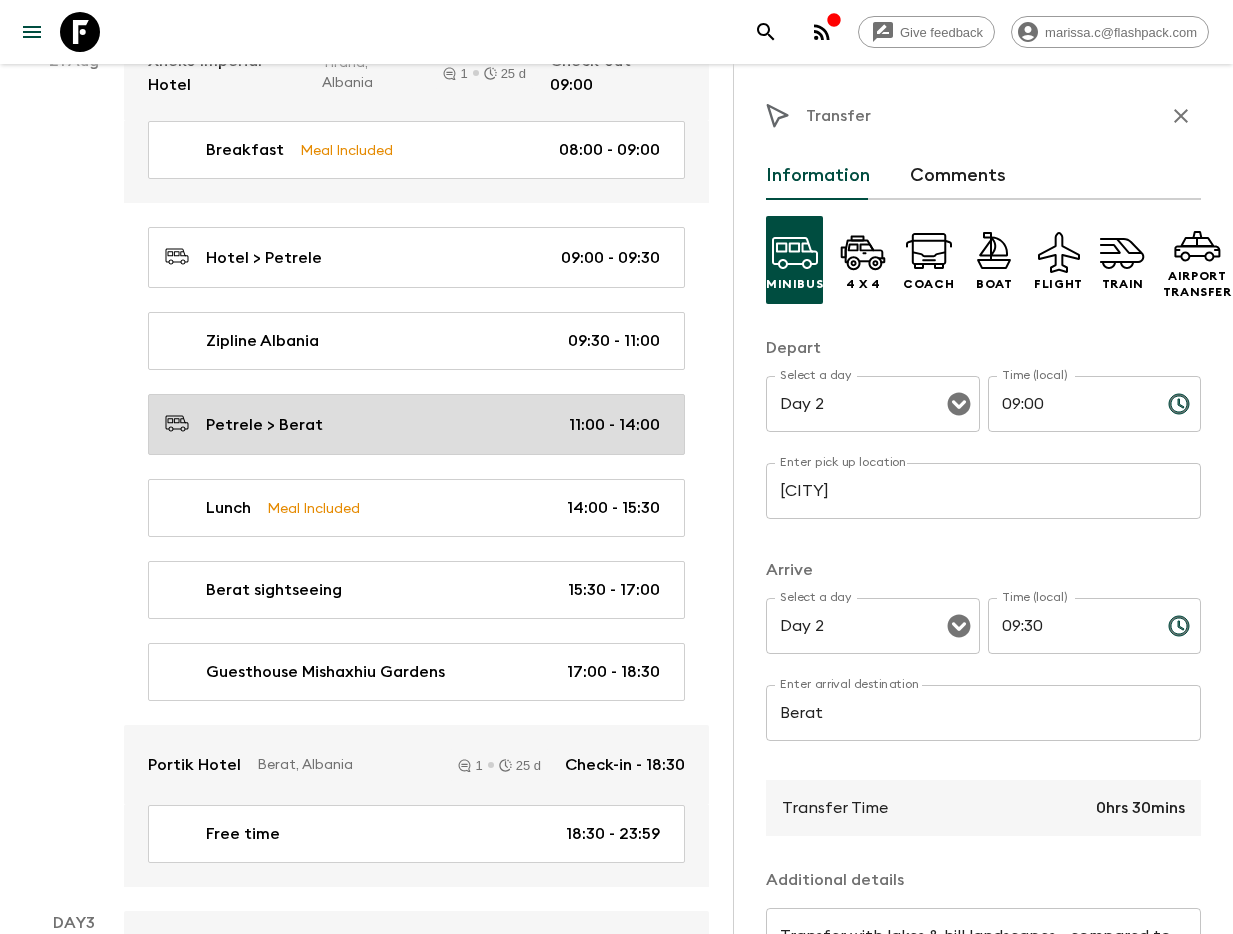 type on "11:00" 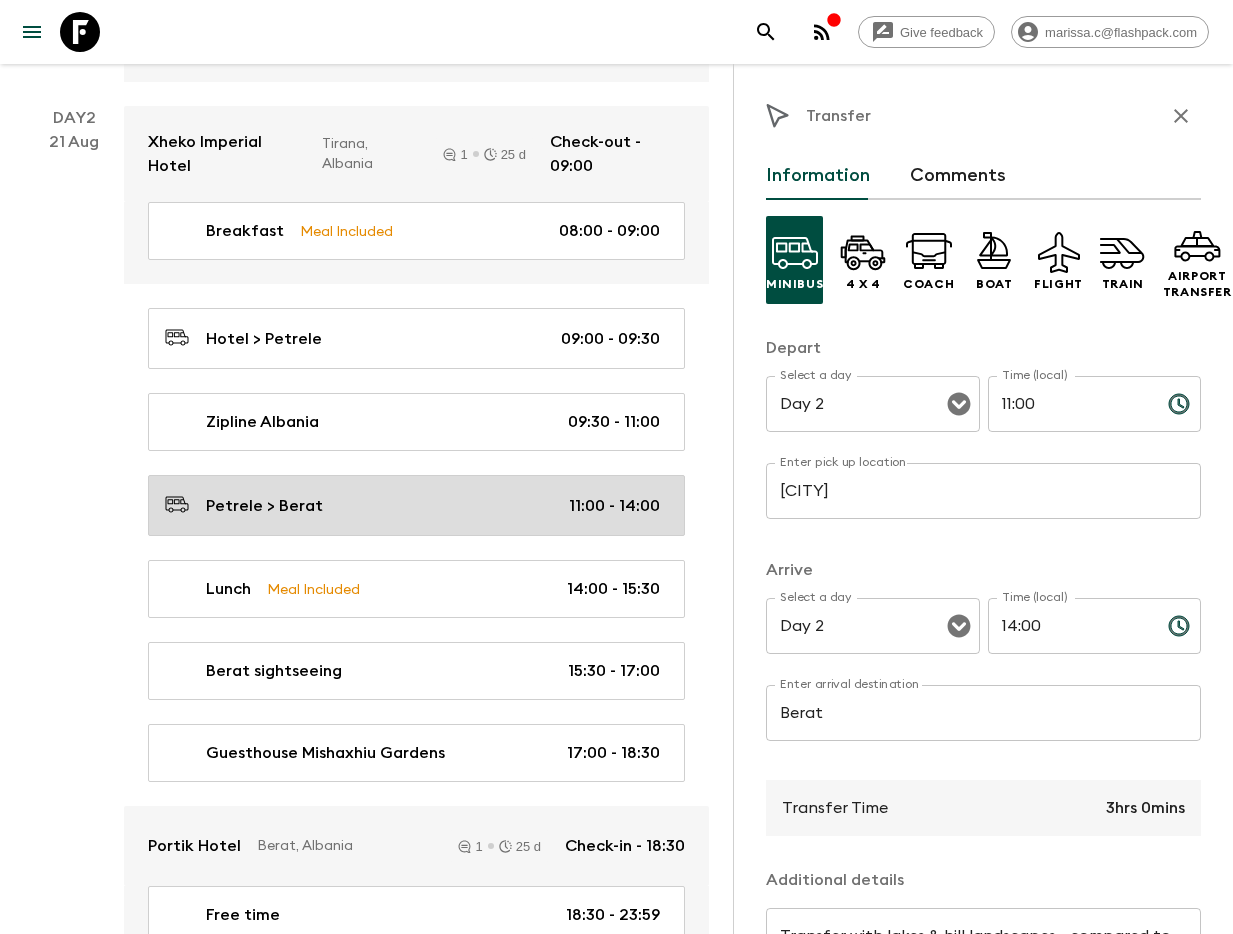 scroll, scrollTop: 781, scrollLeft: 0, axis: vertical 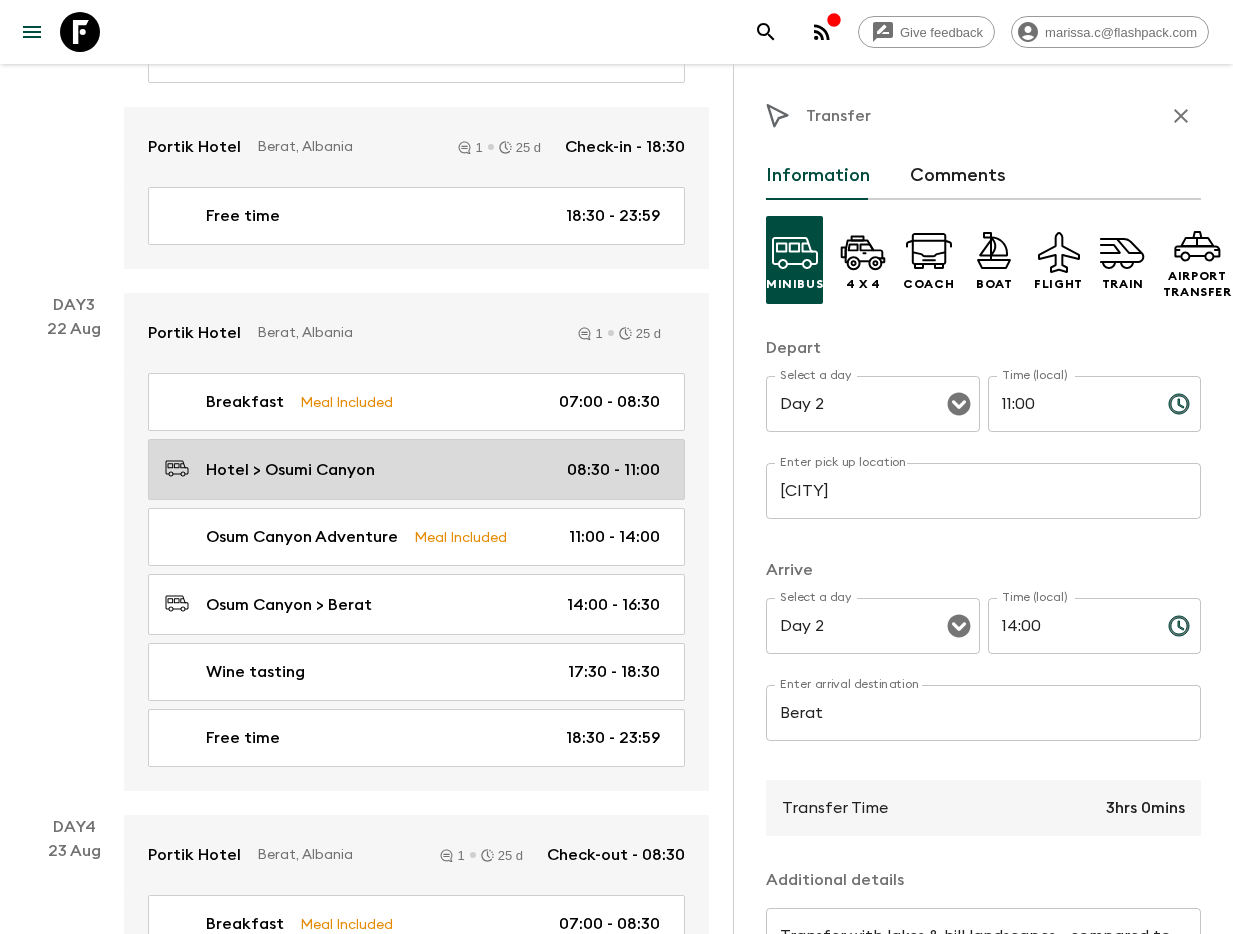 click on "Hotel > Osumi Canyon" at bounding box center (290, 470) 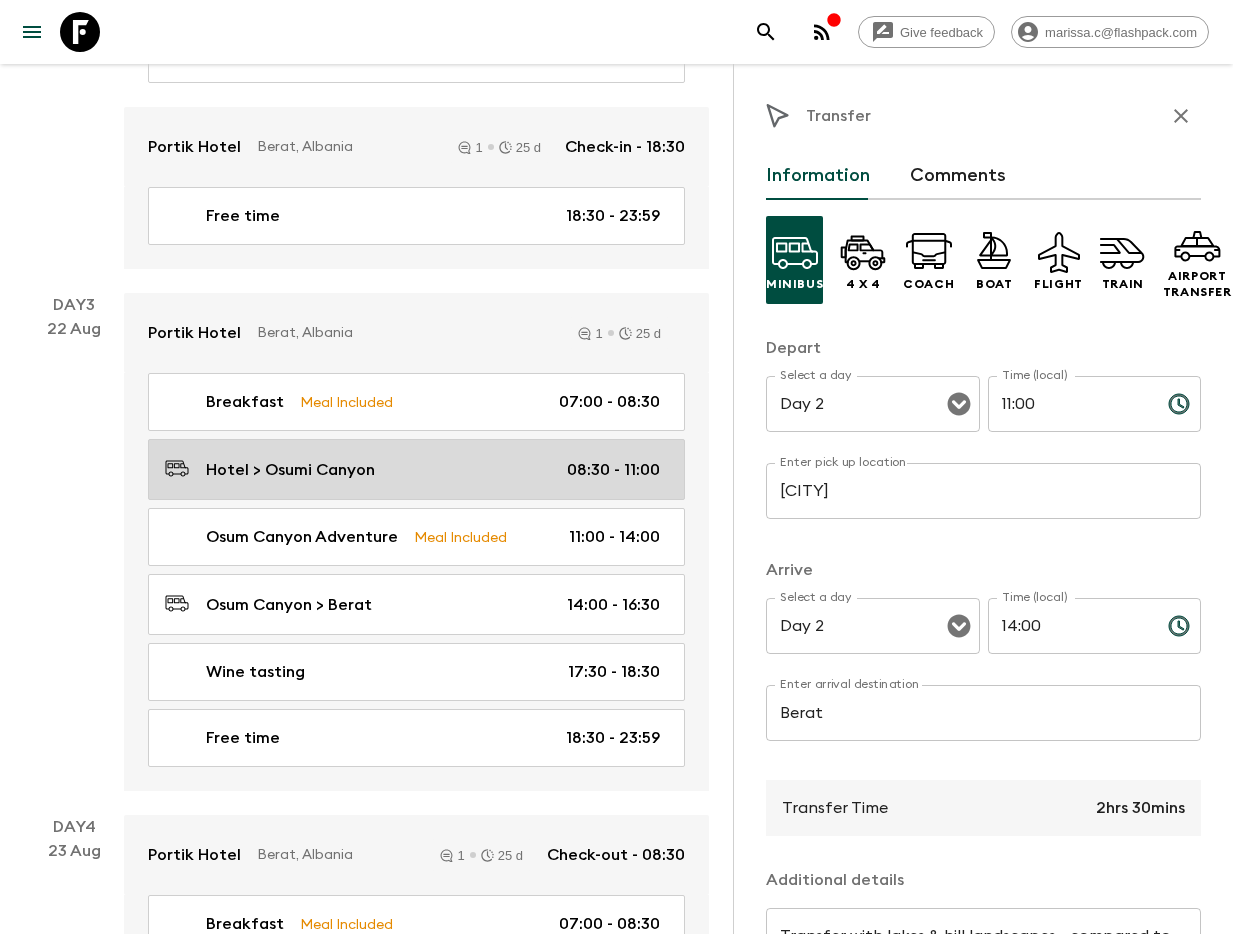 type on "Hotel" 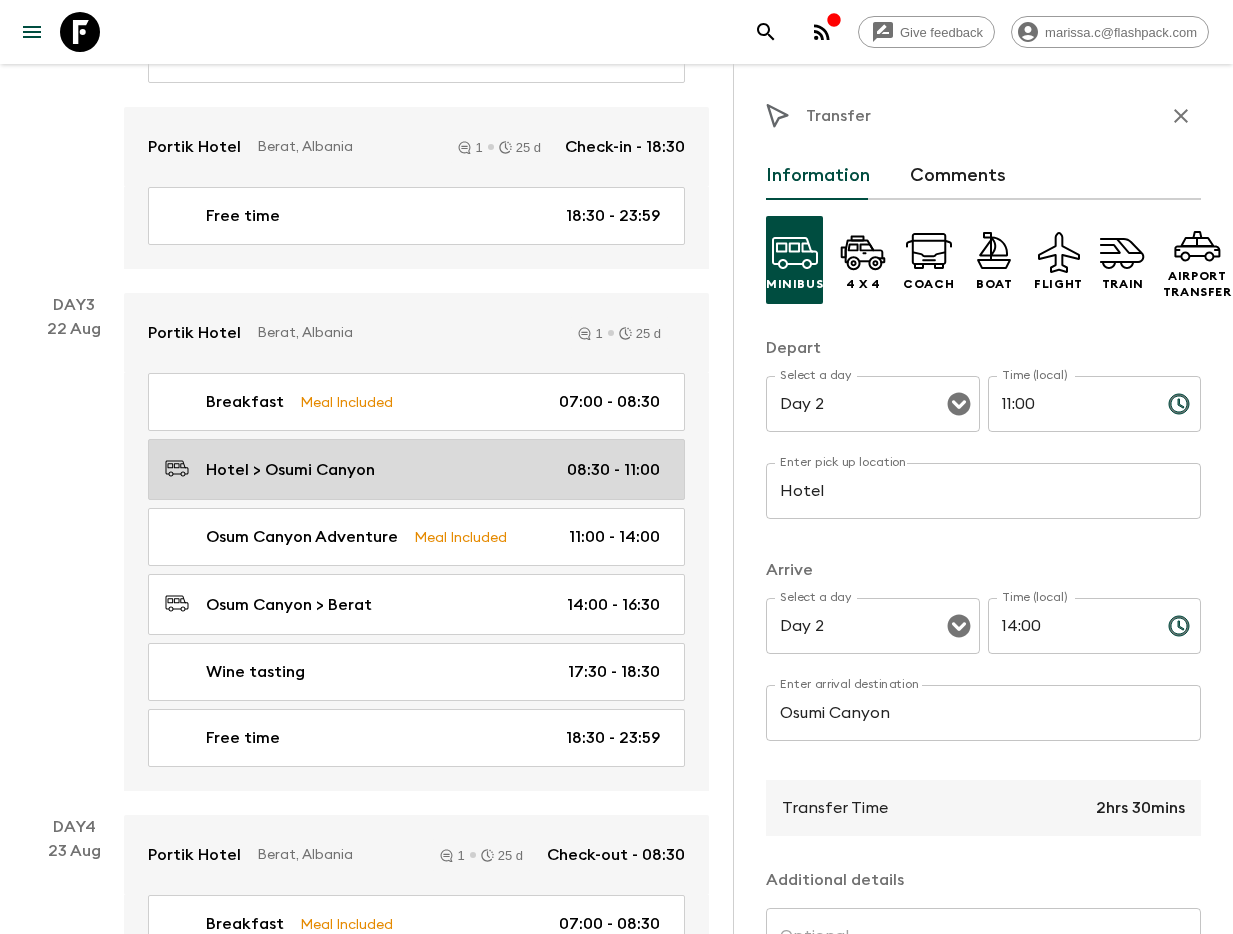 type on "Day 3" 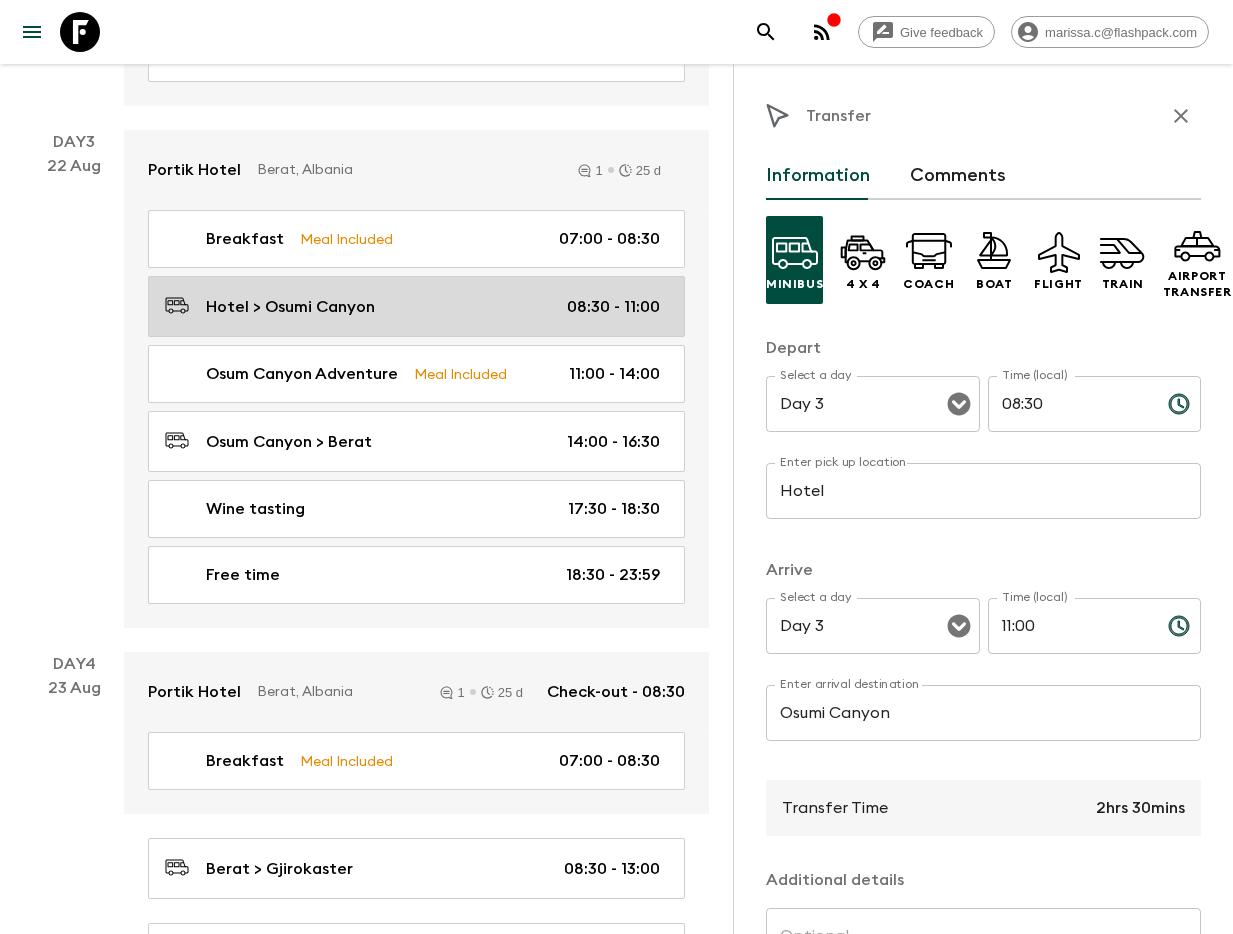 scroll, scrollTop: 1665, scrollLeft: 0, axis: vertical 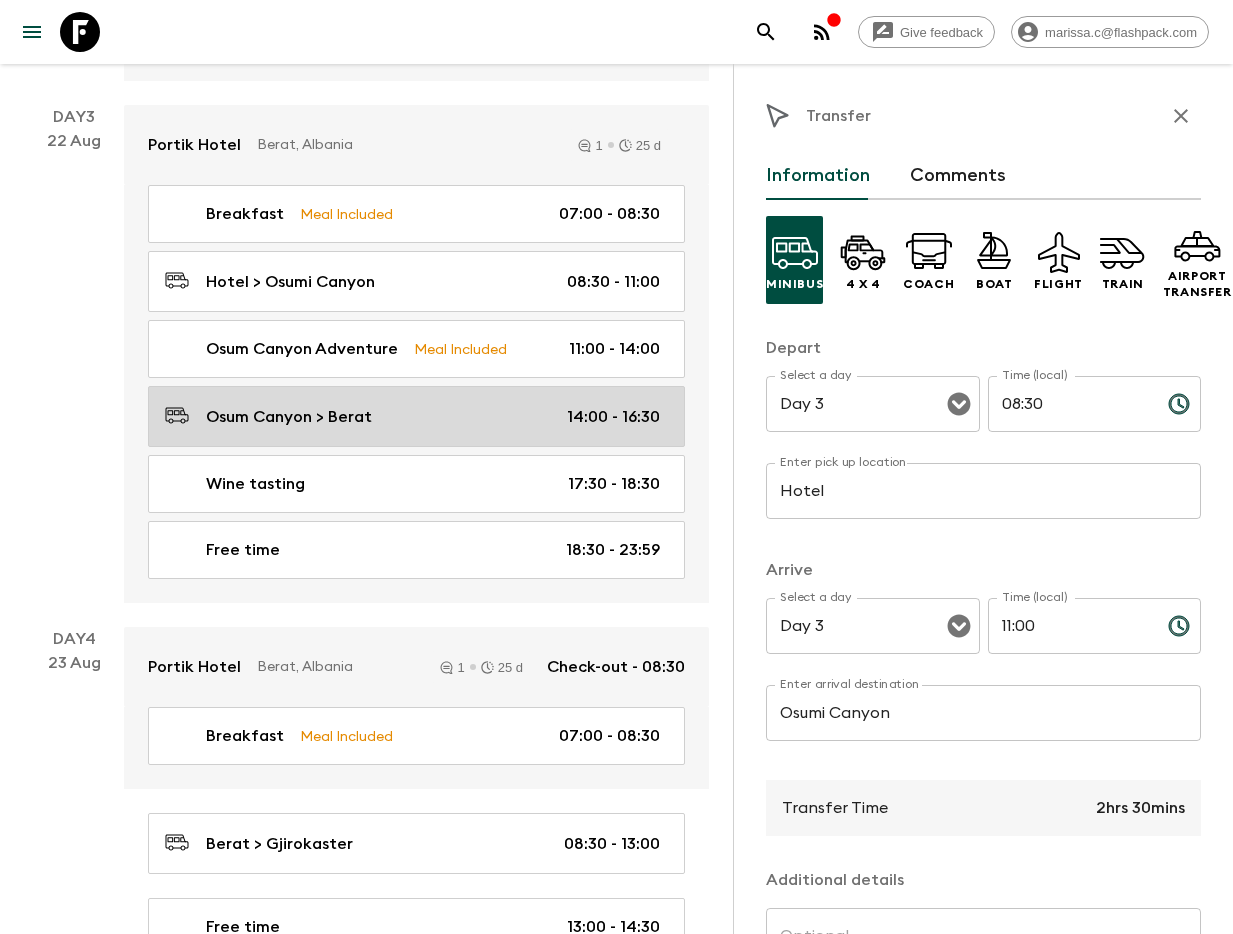 click on "Osum Canyon > Berat" at bounding box center (289, 417) 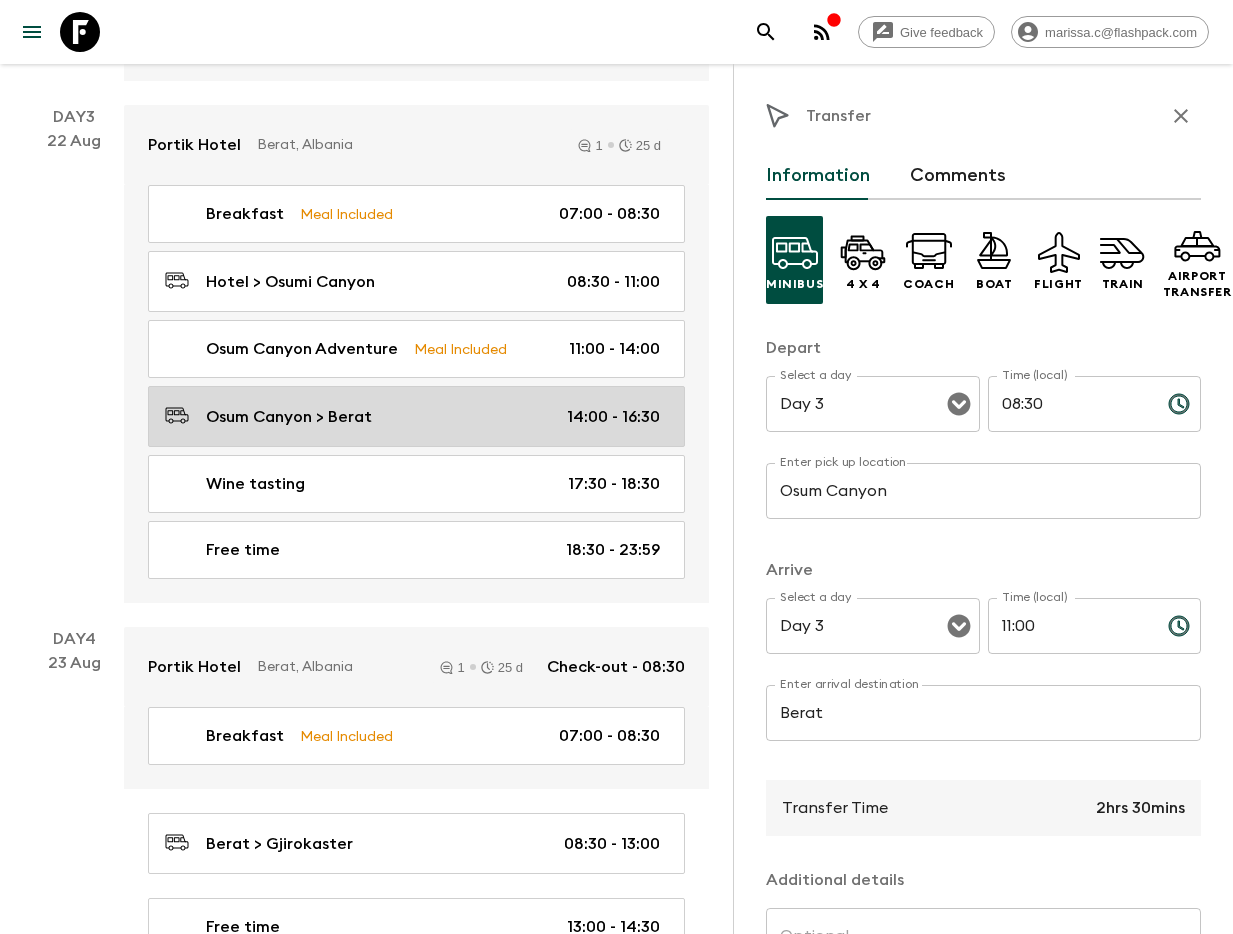 type on "14:00" 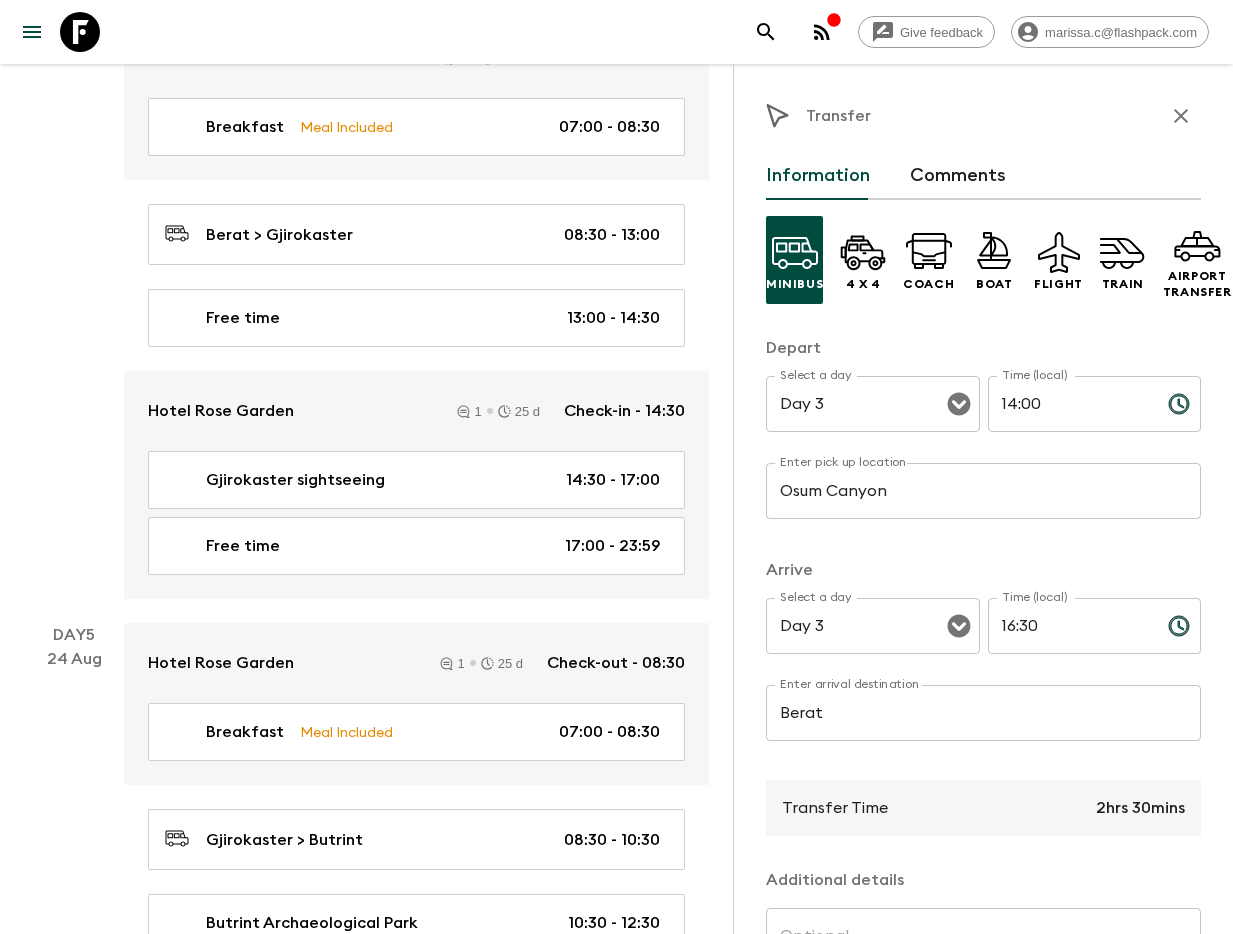 scroll, scrollTop: 2282, scrollLeft: 0, axis: vertical 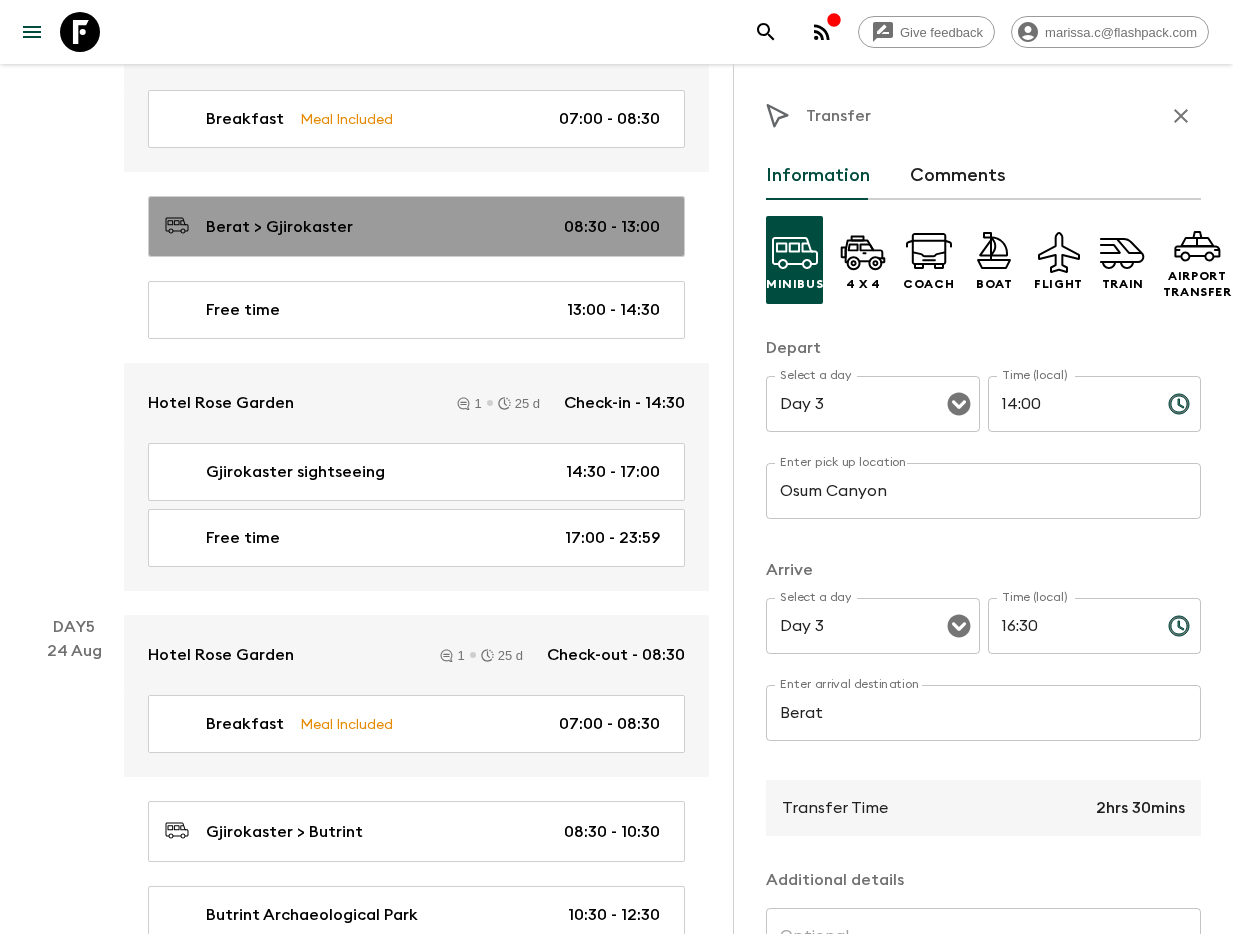 click on "Berat  > Gjirokaster" at bounding box center (279, 227) 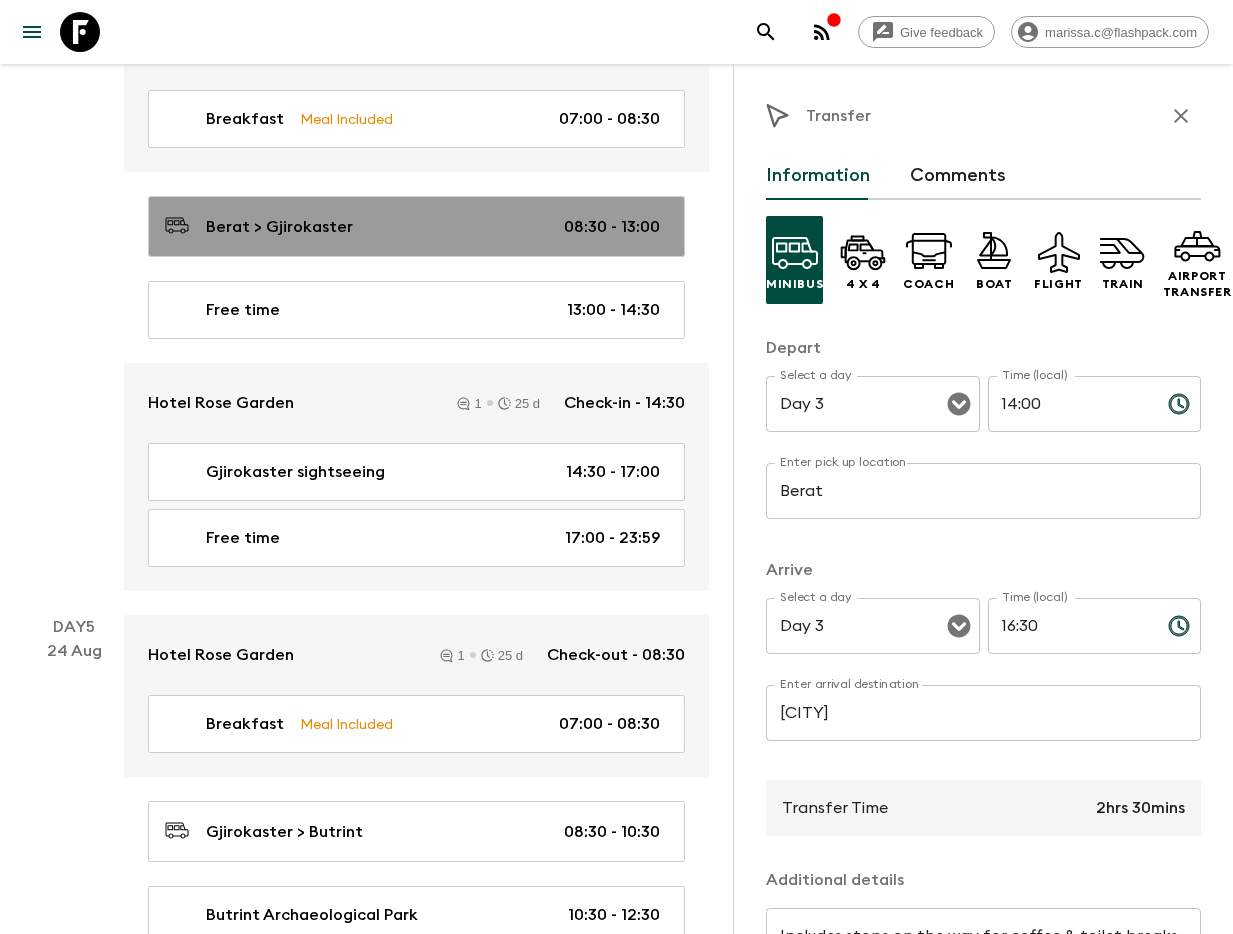 type on "Day 4" 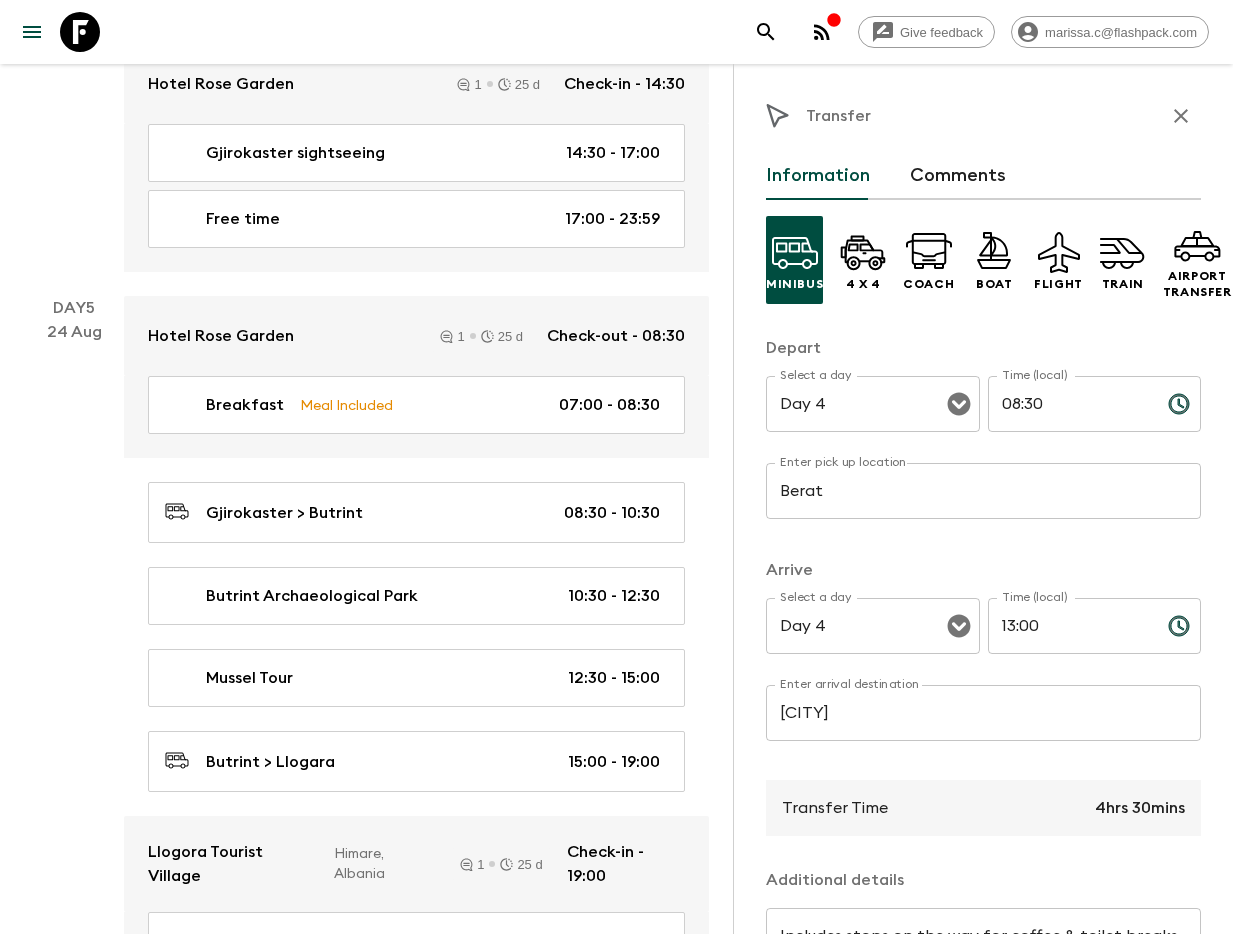 scroll, scrollTop: 2698, scrollLeft: 0, axis: vertical 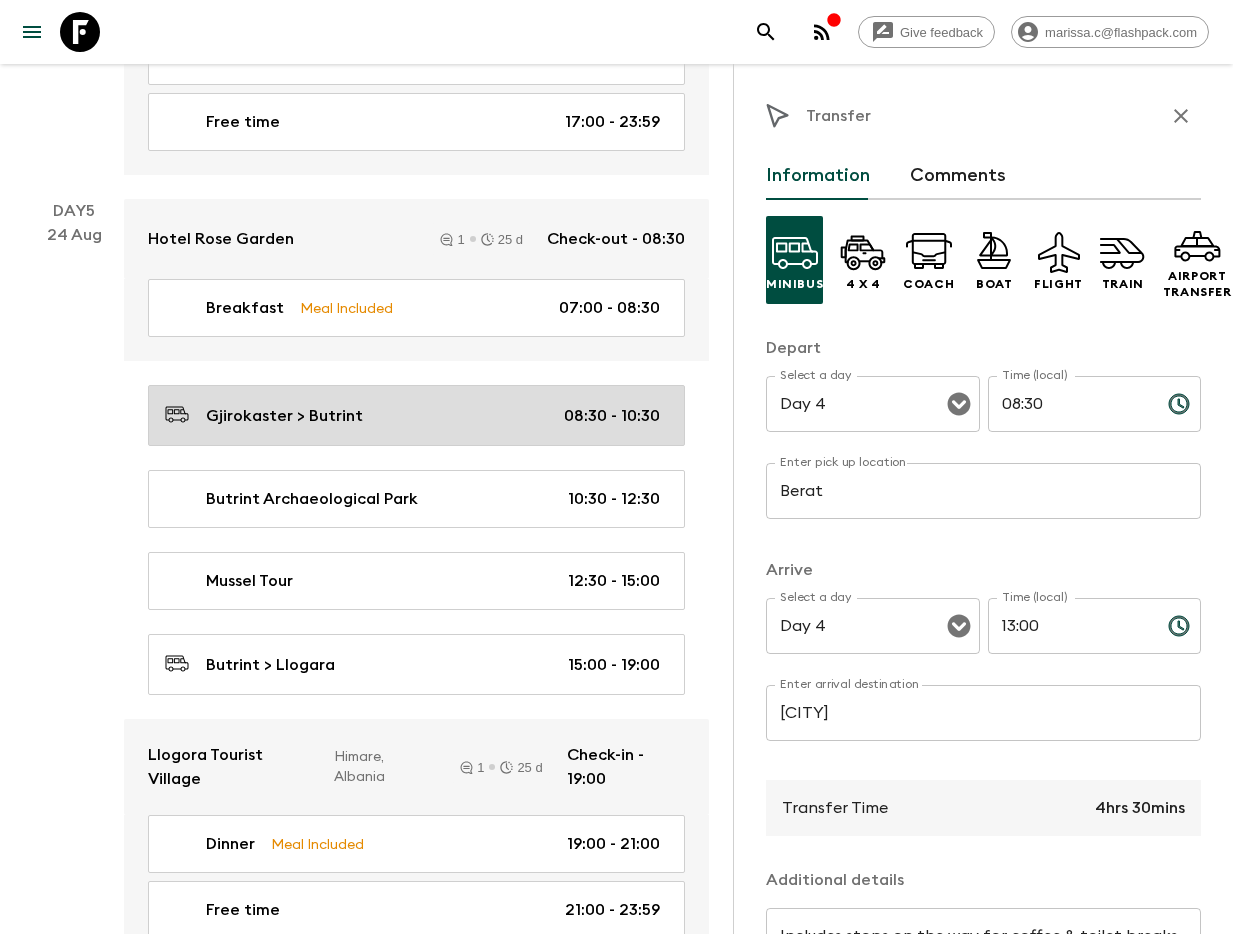 drag, startPoint x: 223, startPoint y: 372, endPoint x: 228, endPoint y: 393, distance: 21.587032 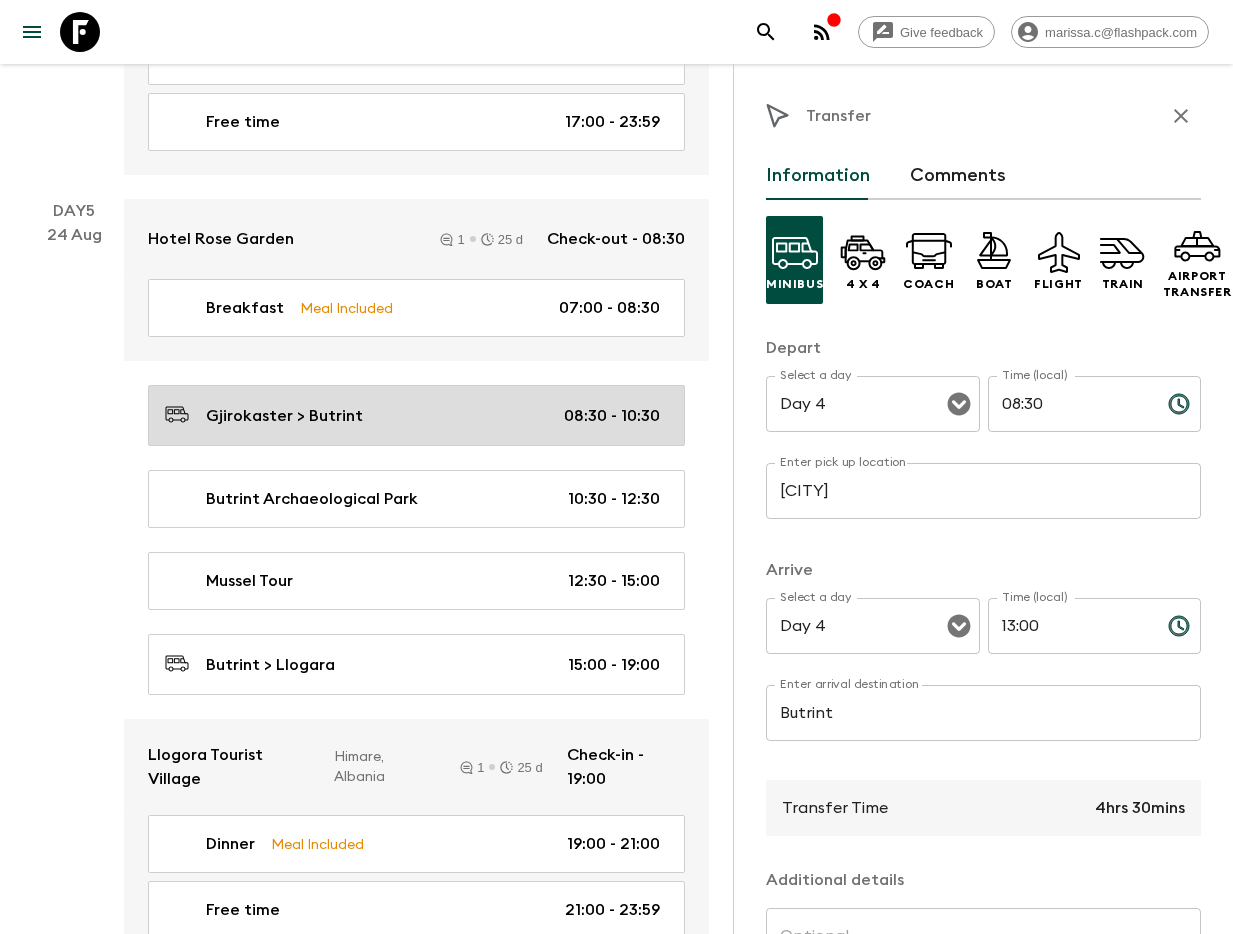 type on "Day 5" 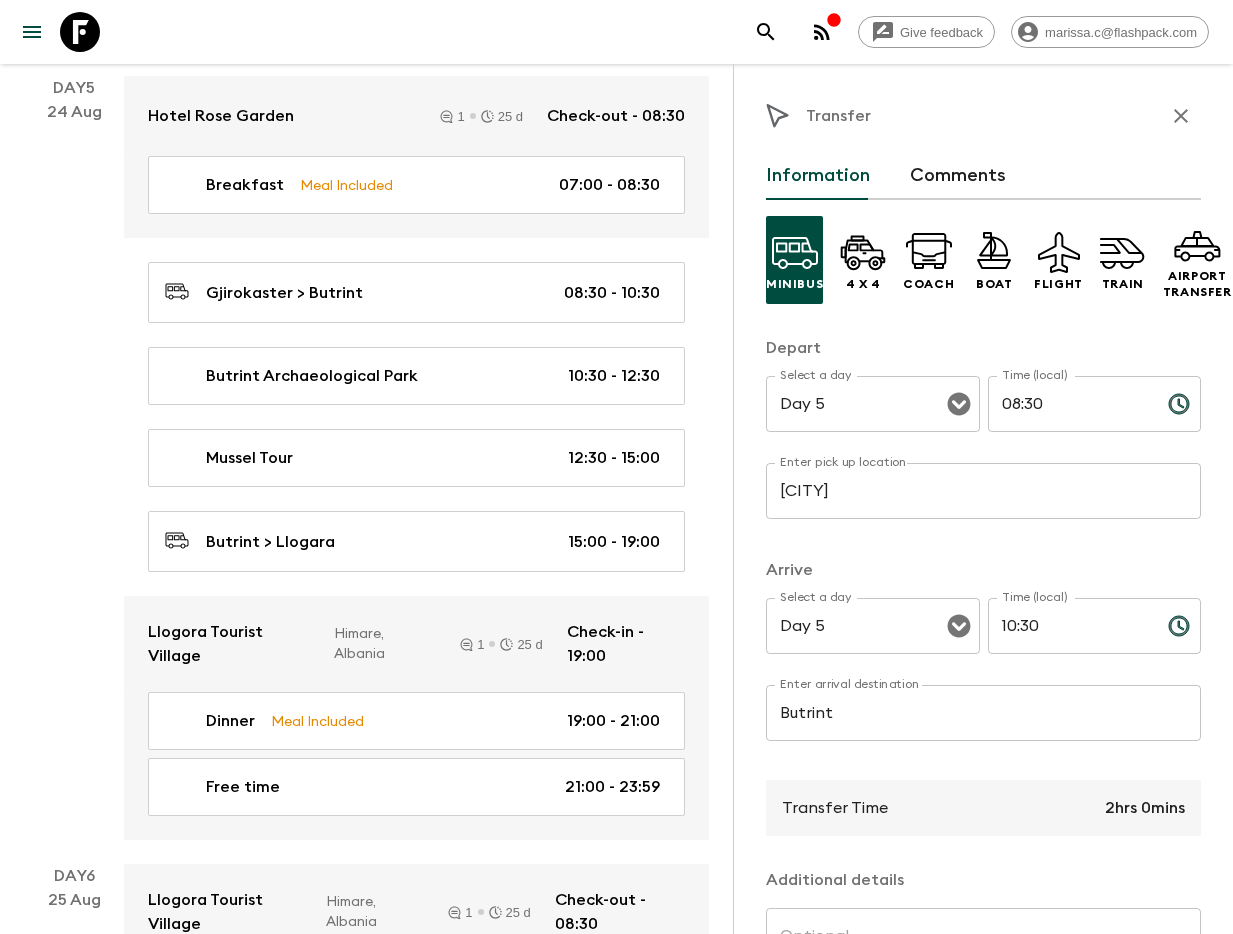 scroll, scrollTop: 2847, scrollLeft: 0, axis: vertical 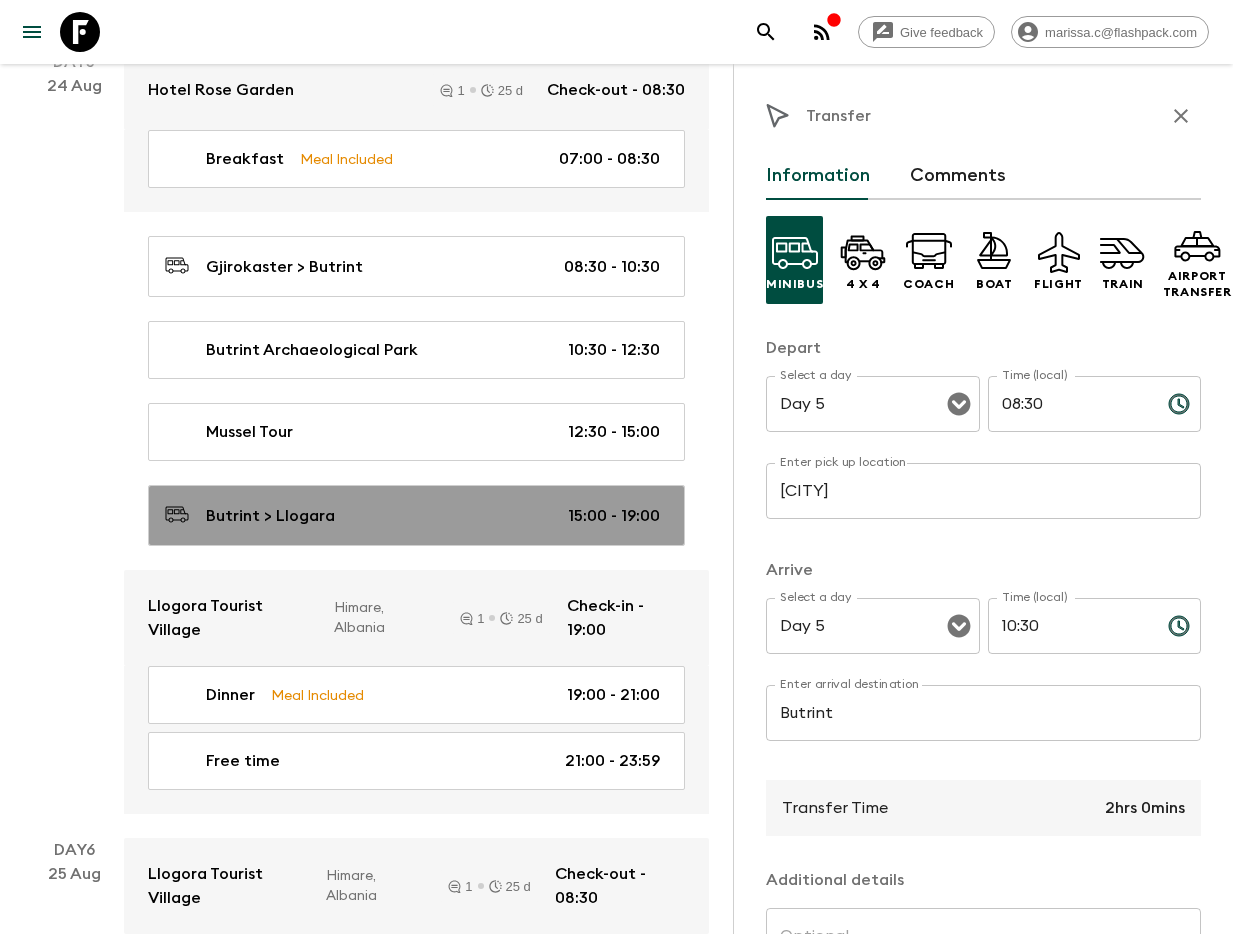 click on "Butrint > Llogara 15:00 - 19:00" at bounding box center (416, 515) 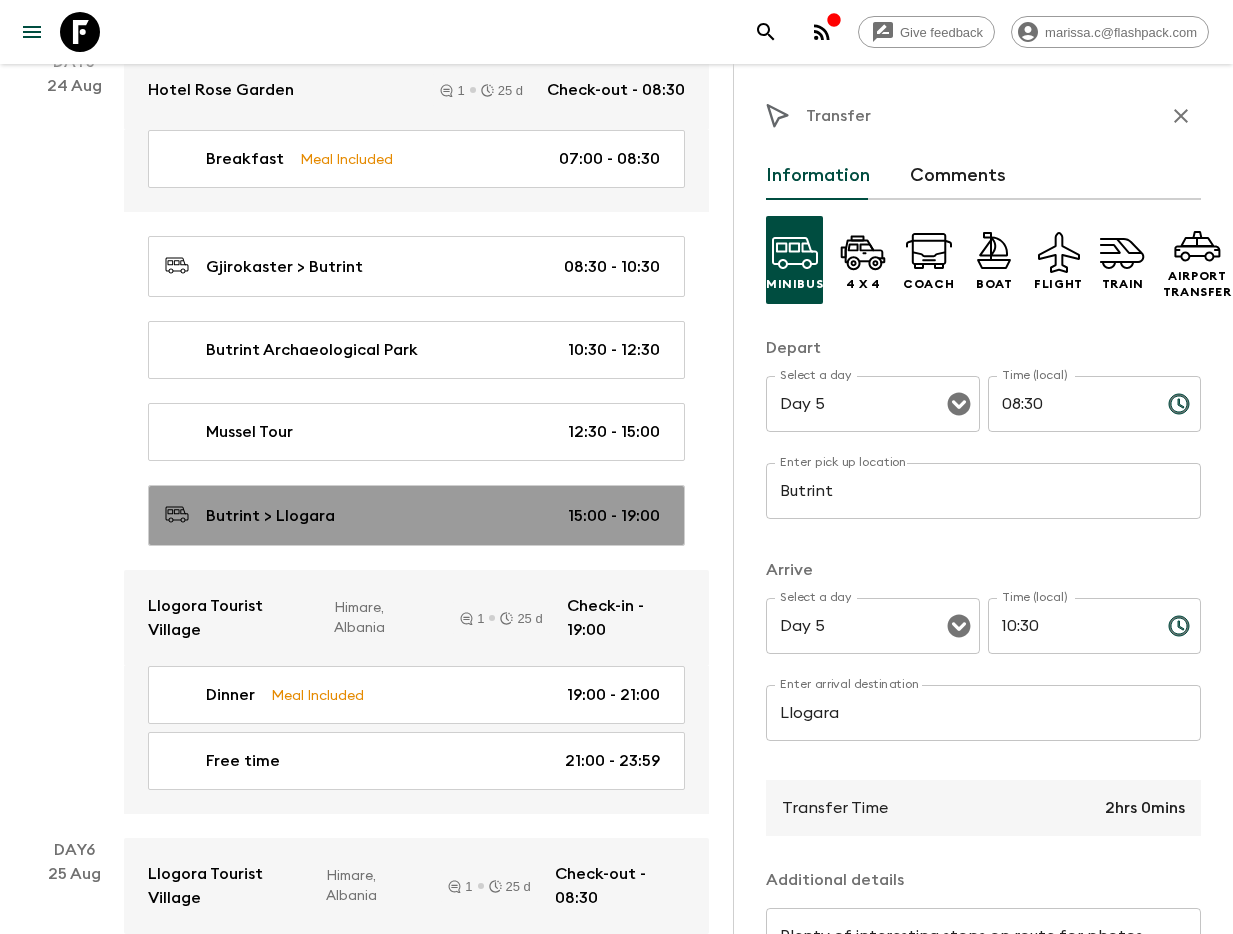 type on "15:00" 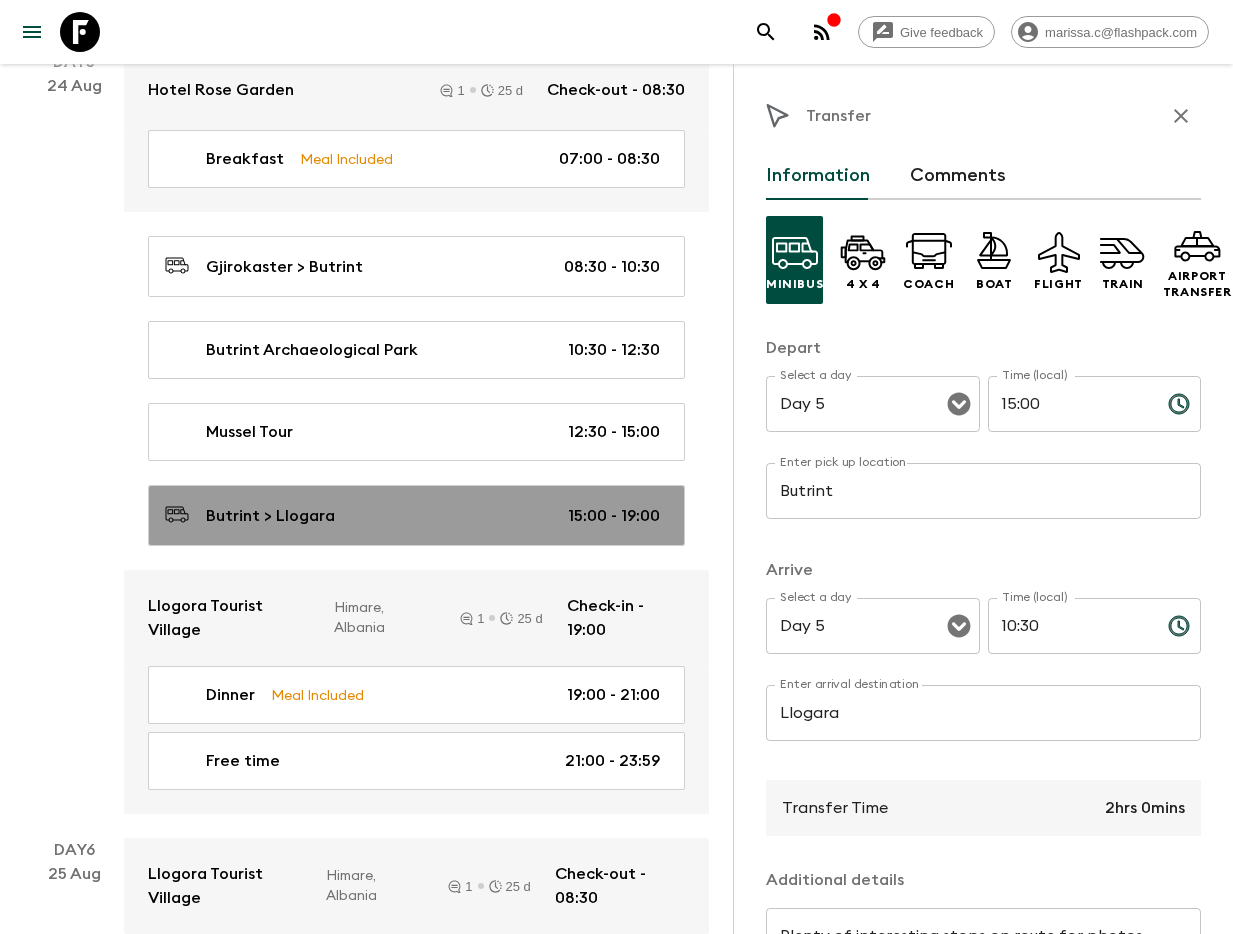type on "19:00" 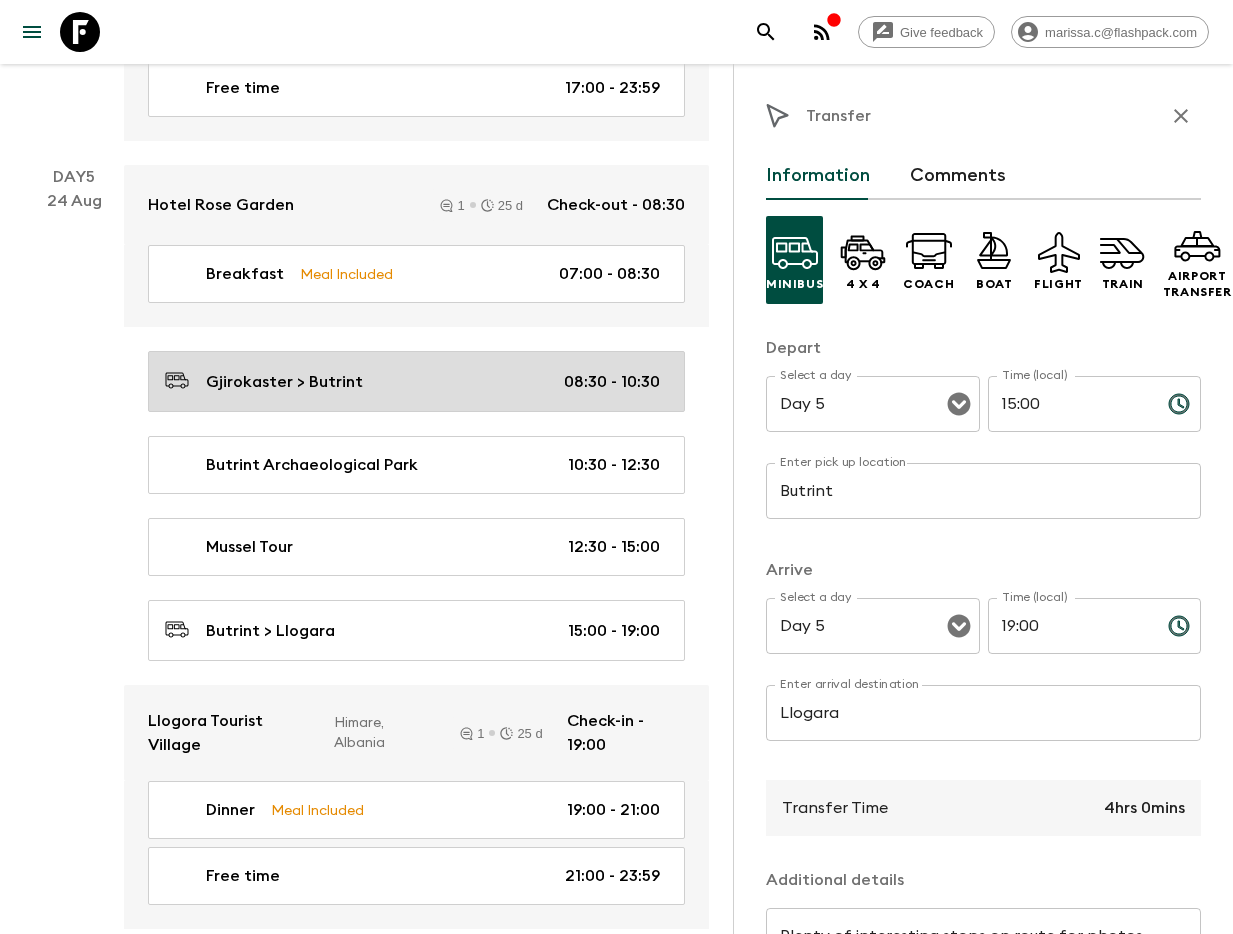 scroll, scrollTop: 2763, scrollLeft: 0, axis: vertical 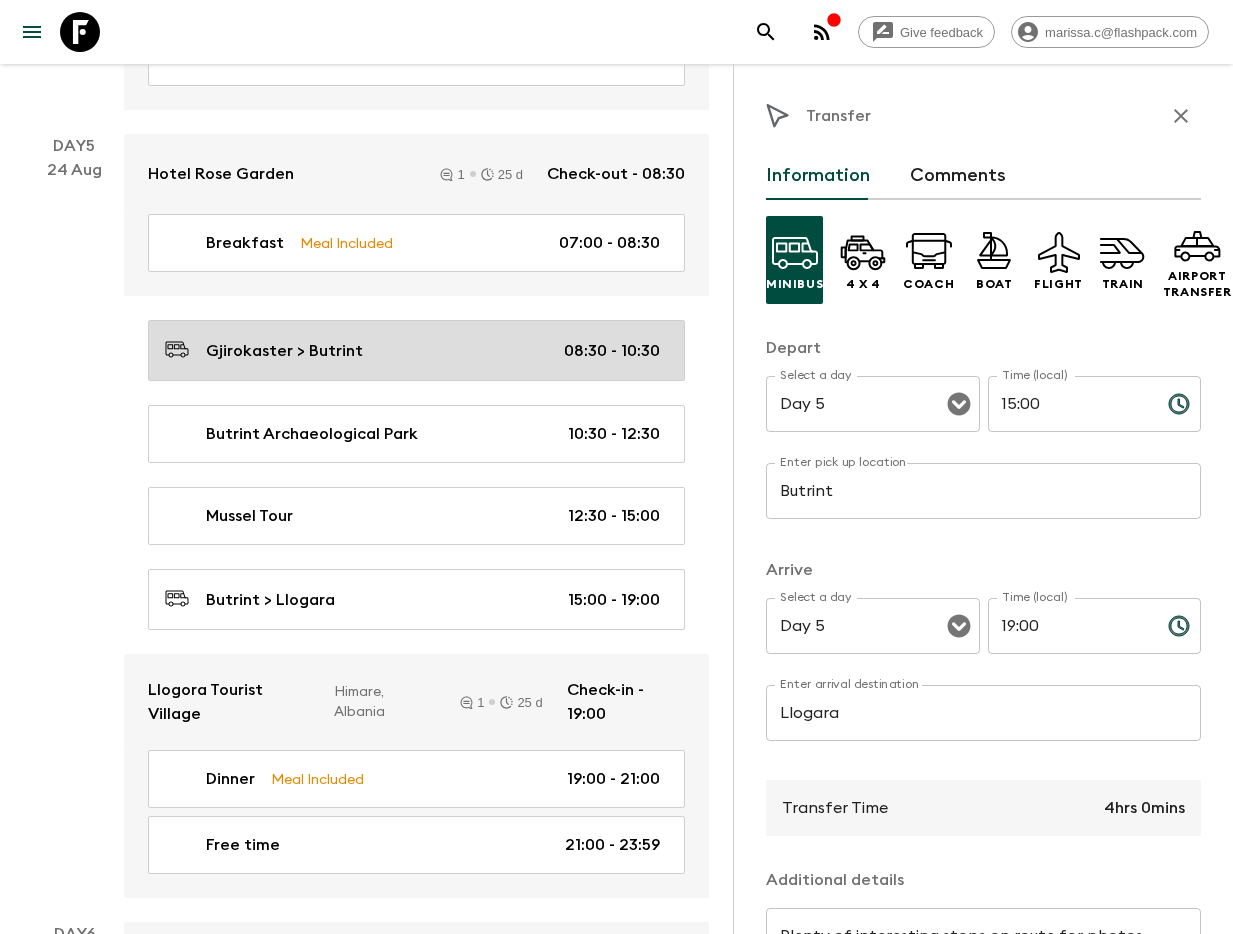 click on "Gjirokaster > Butrint 08:30 - 10:30" at bounding box center (416, 350) 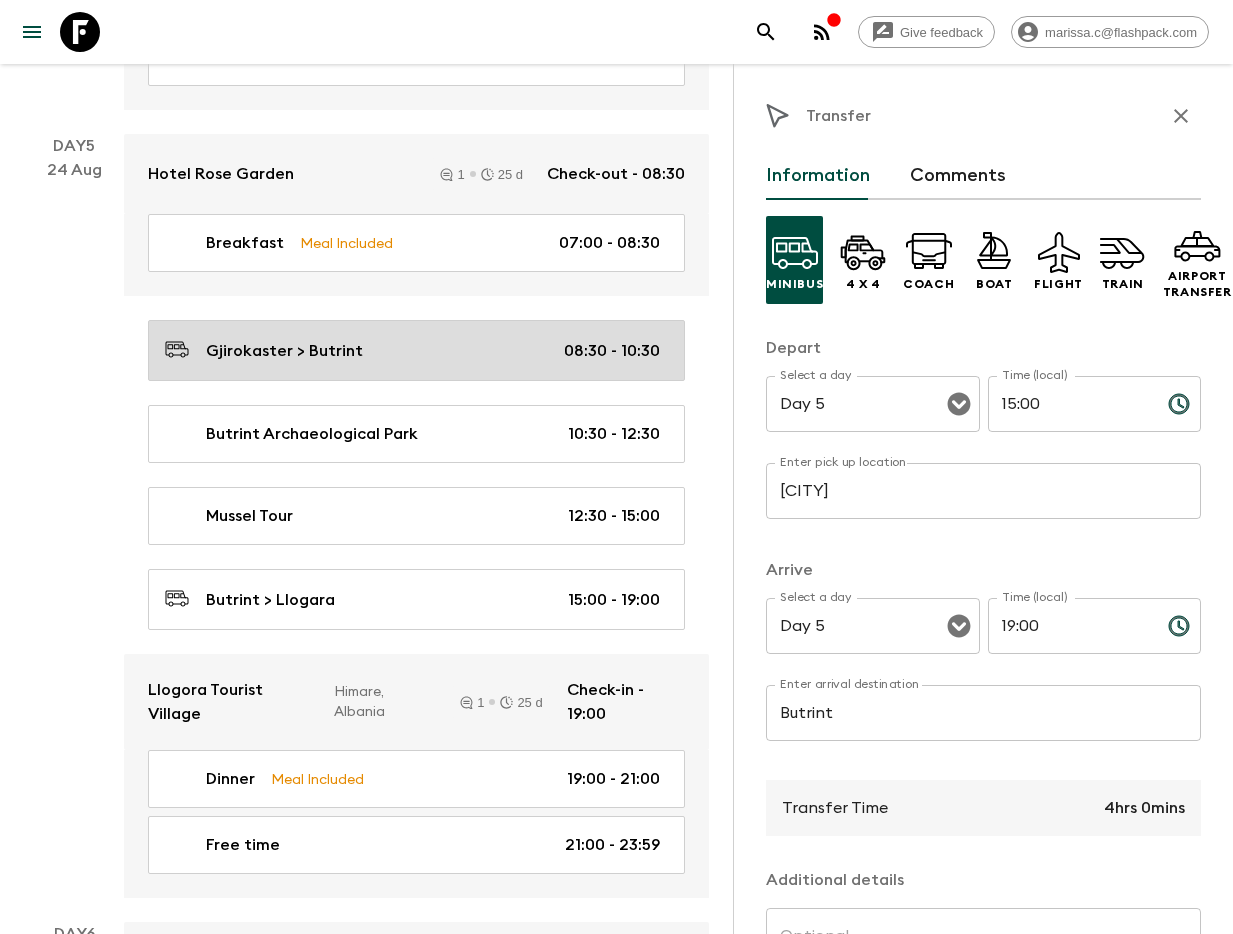 type on "08:30" 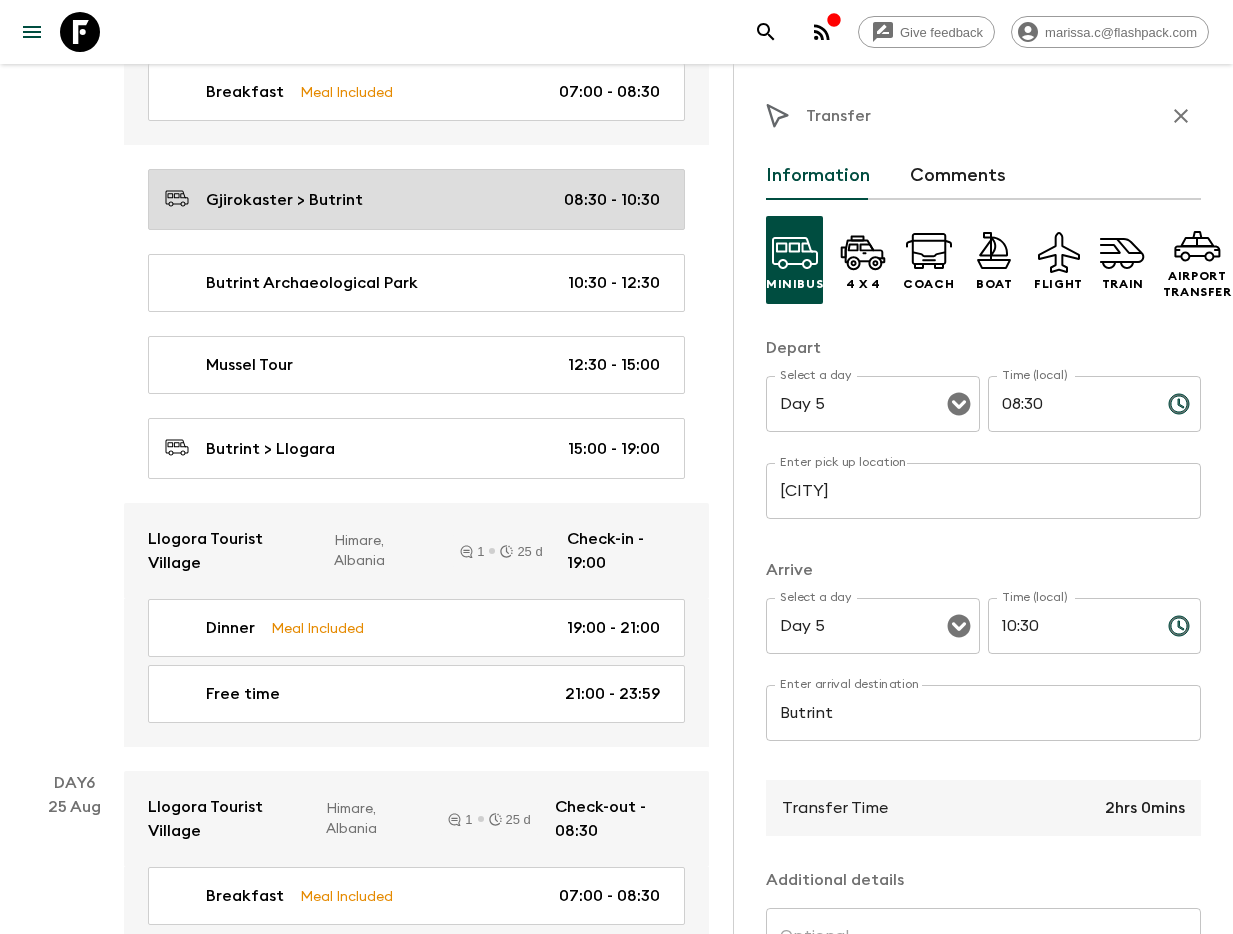 scroll, scrollTop: 2988, scrollLeft: 0, axis: vertical 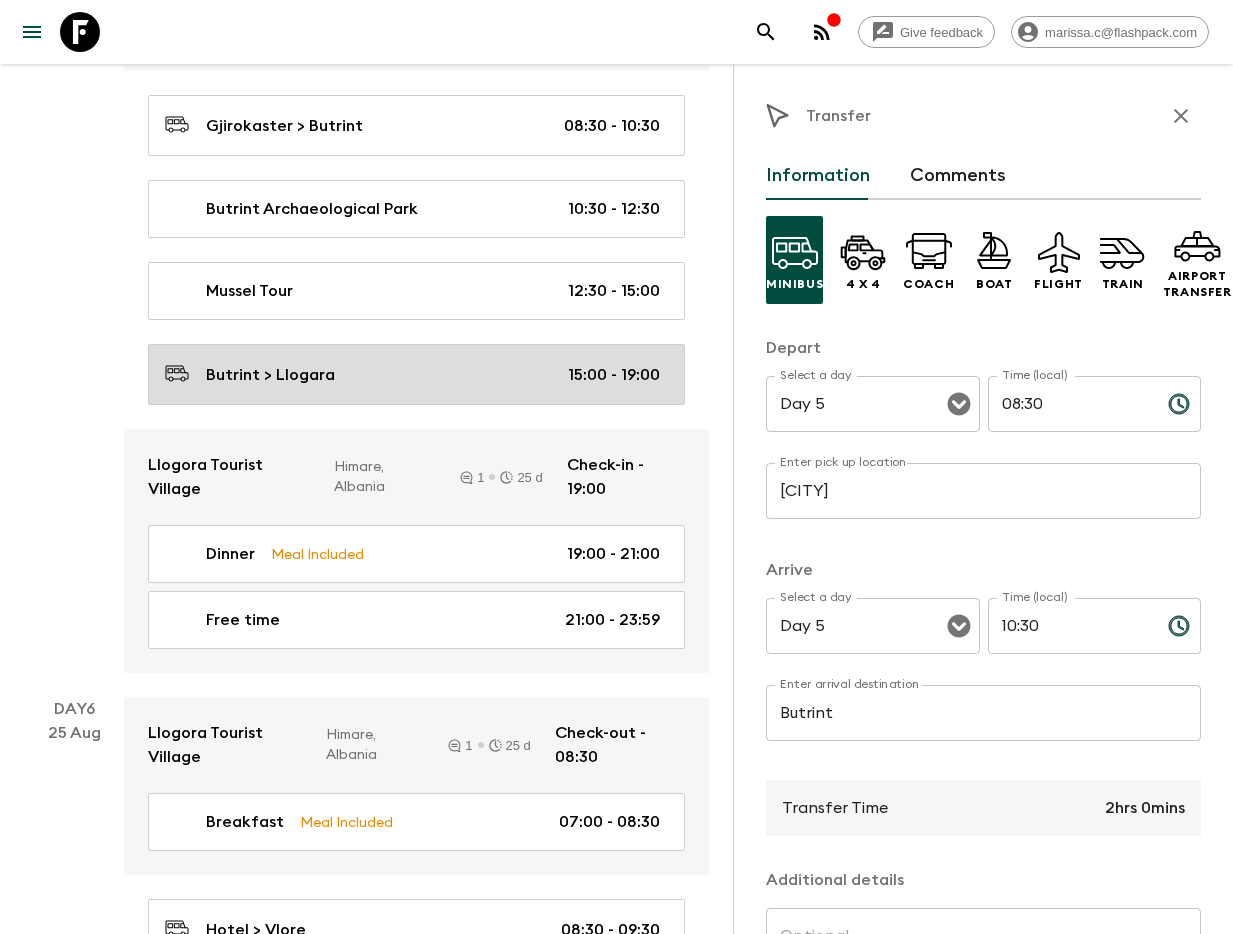 click on "Butrint > Llogara" at bounding box center [270, 375] 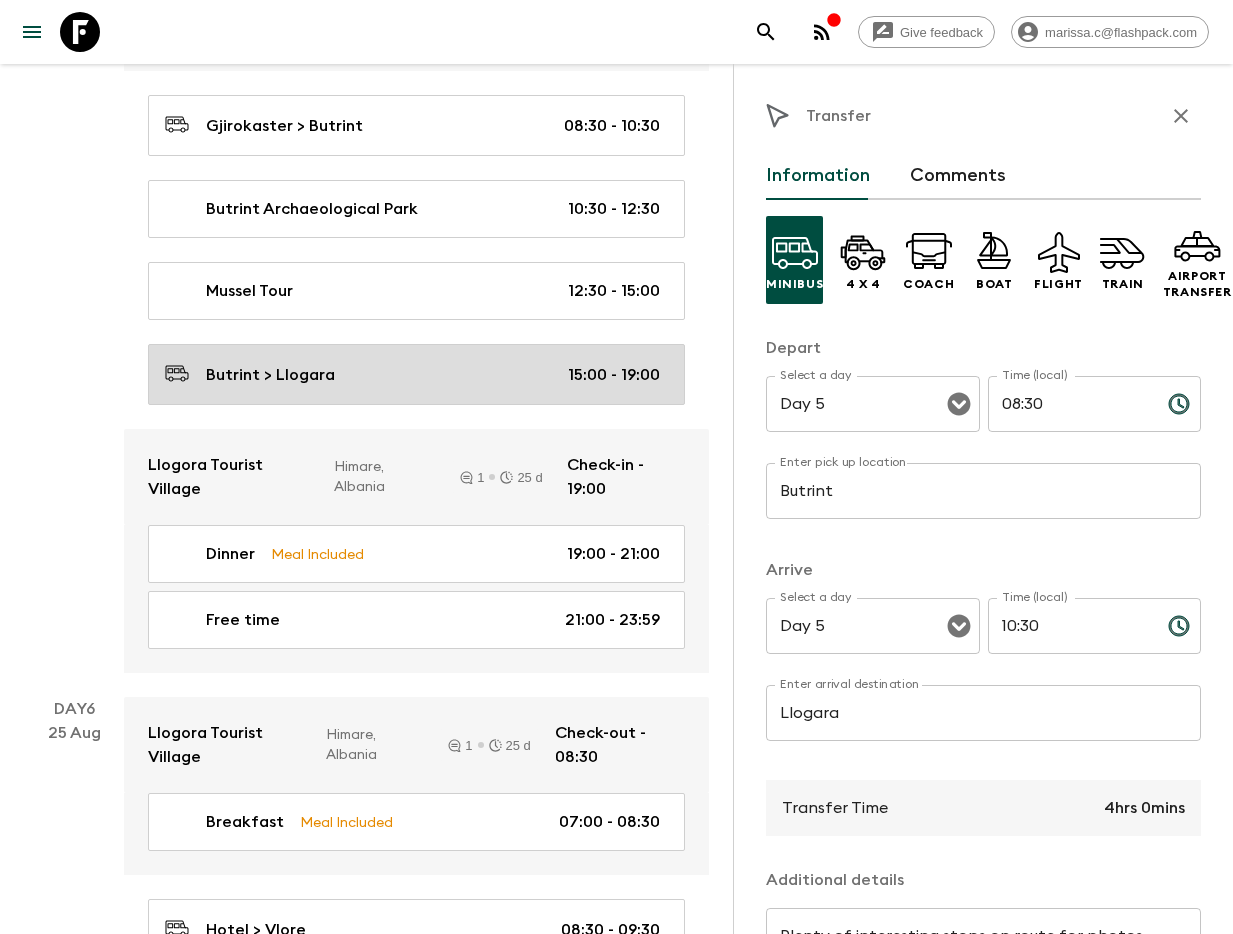 type on "15:00" 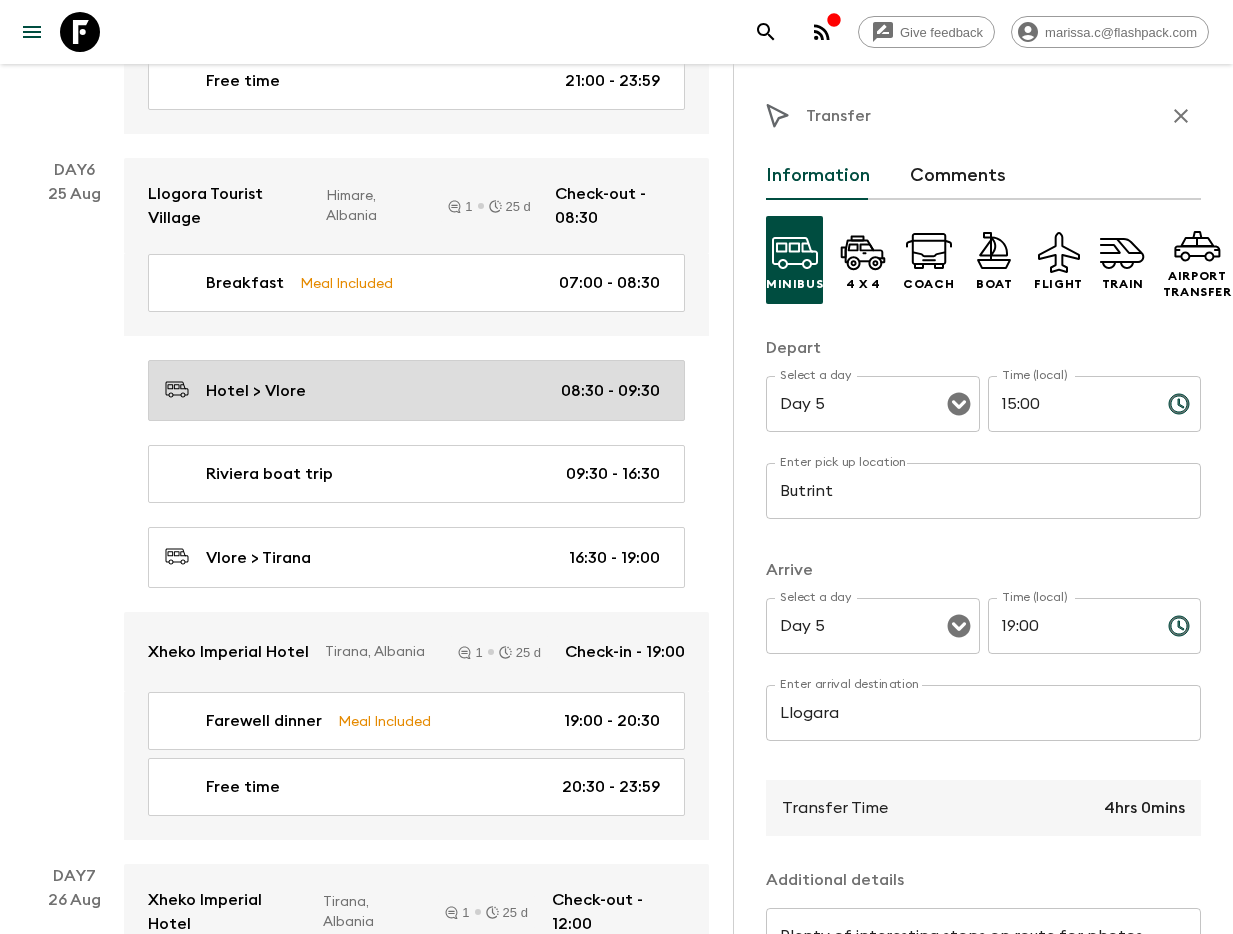 scroll, scrollTop: 3529, scrollLeft: 0, axis: vertical 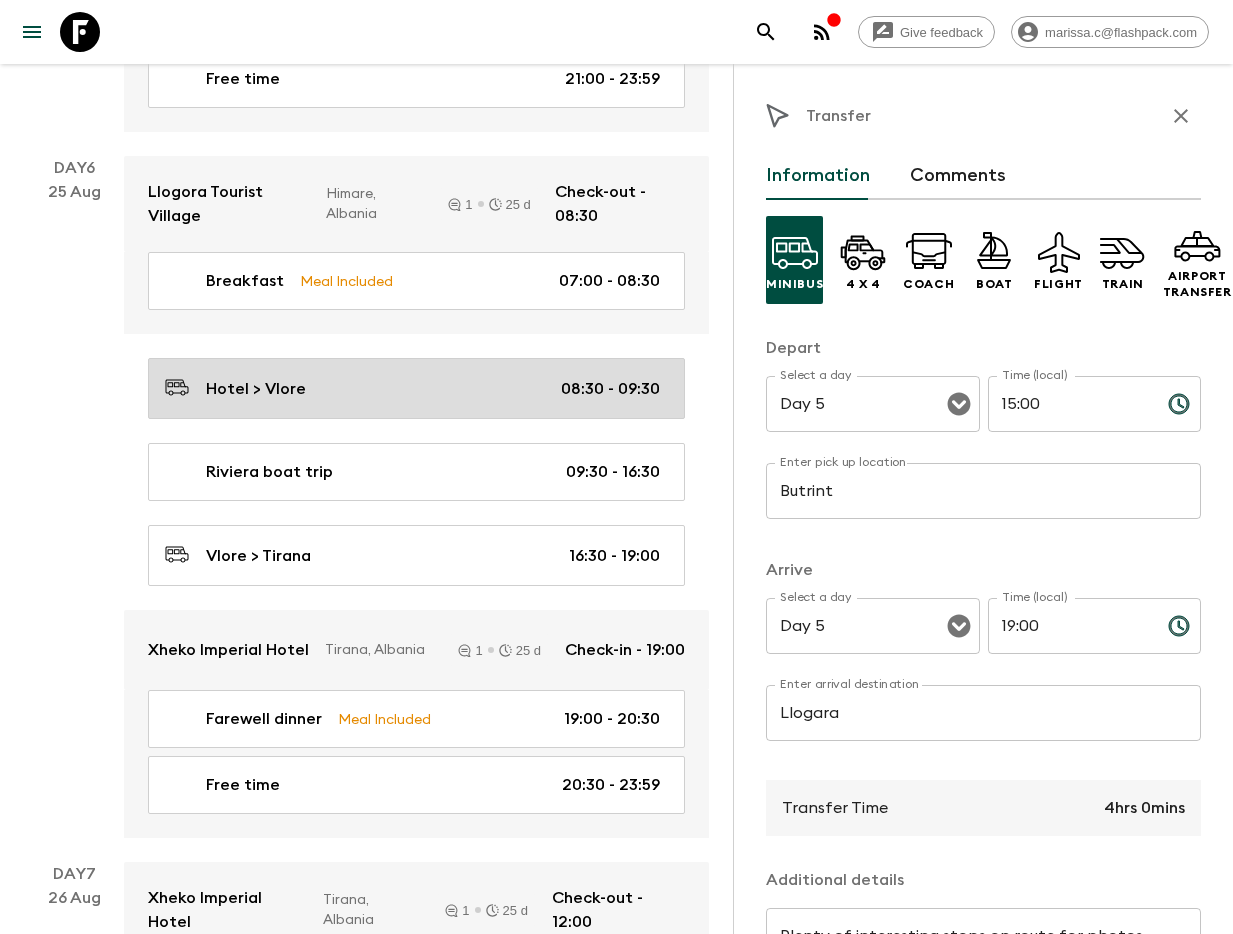 click on "Hotel > Vlore 08:30 - 09:30" at bounding box center [416, 388] 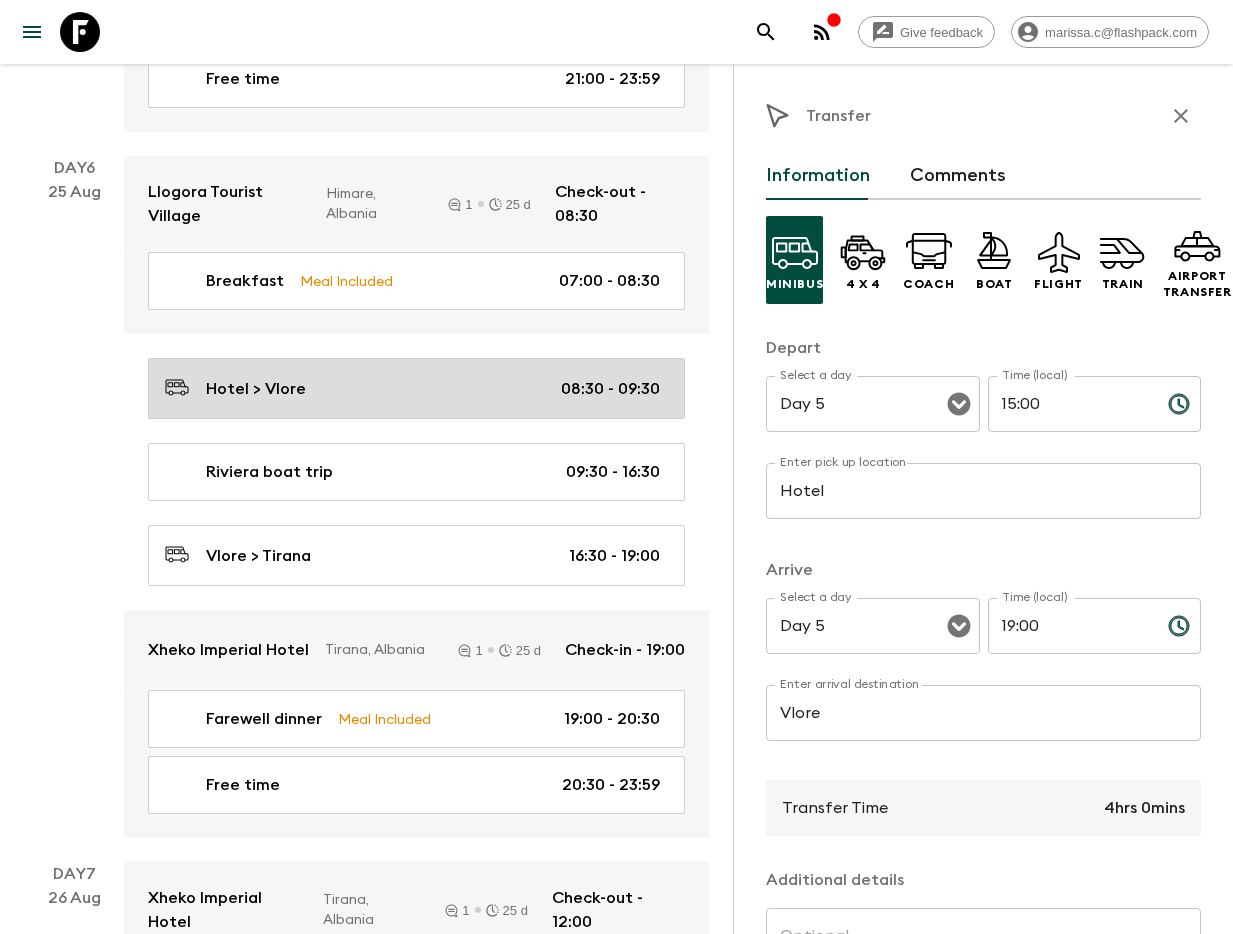 type on "Day 6" 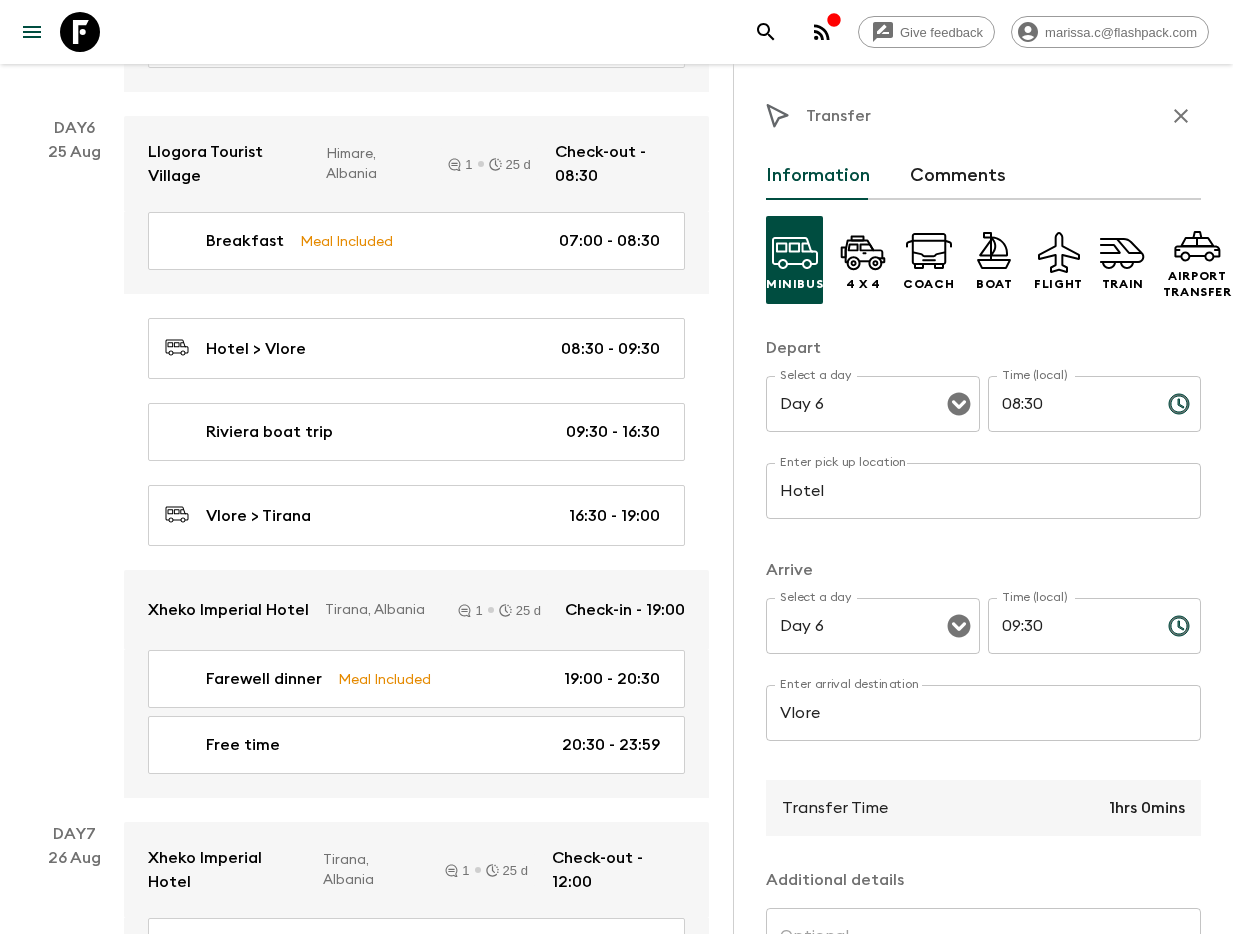 scroll, scrollTop: 3570, scrollLeft: 0, axis: vertical 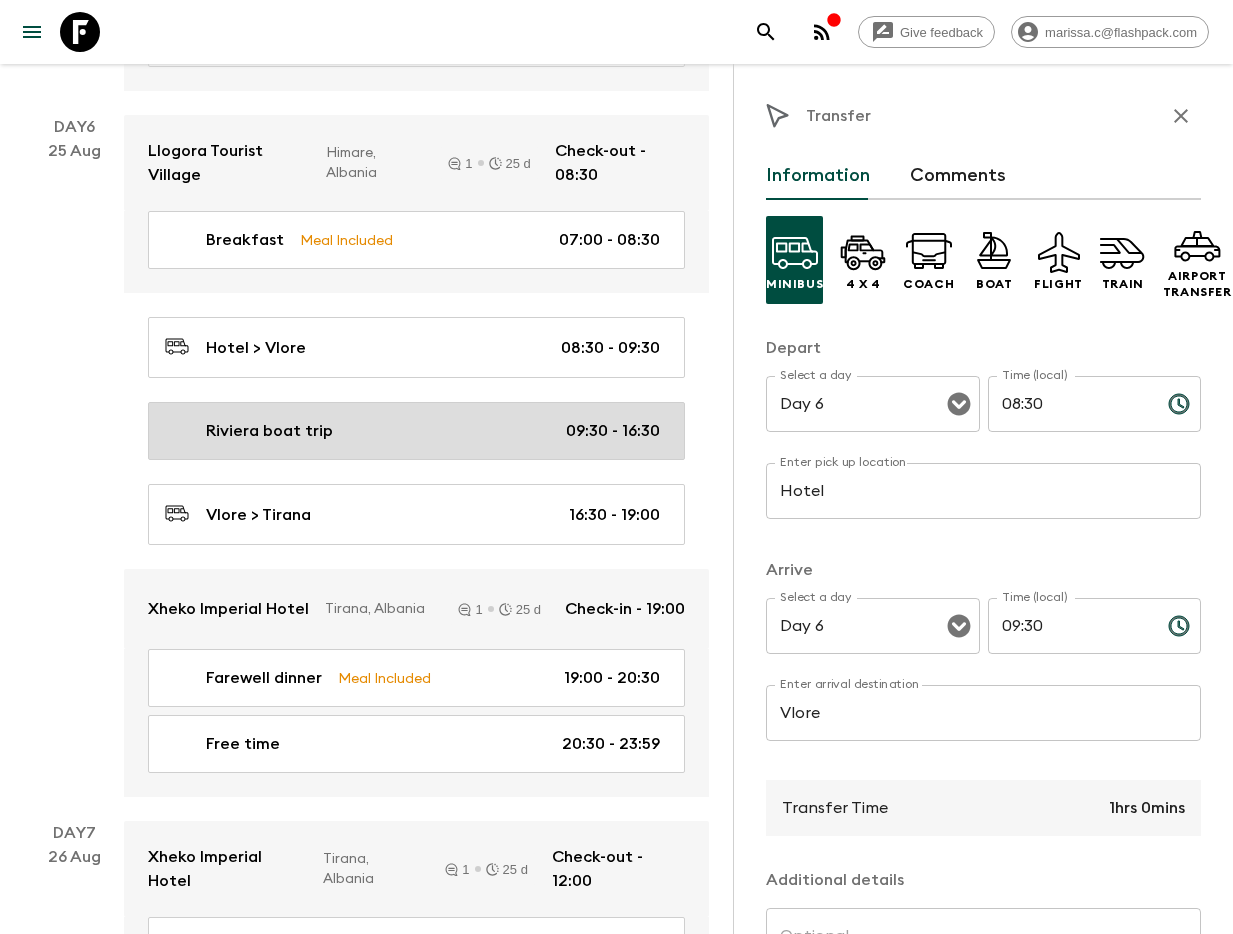 drag, startPoint x: 270, startPoint y: 513, endPoint x: 266, endPoint y: 420, distance: 93.08598 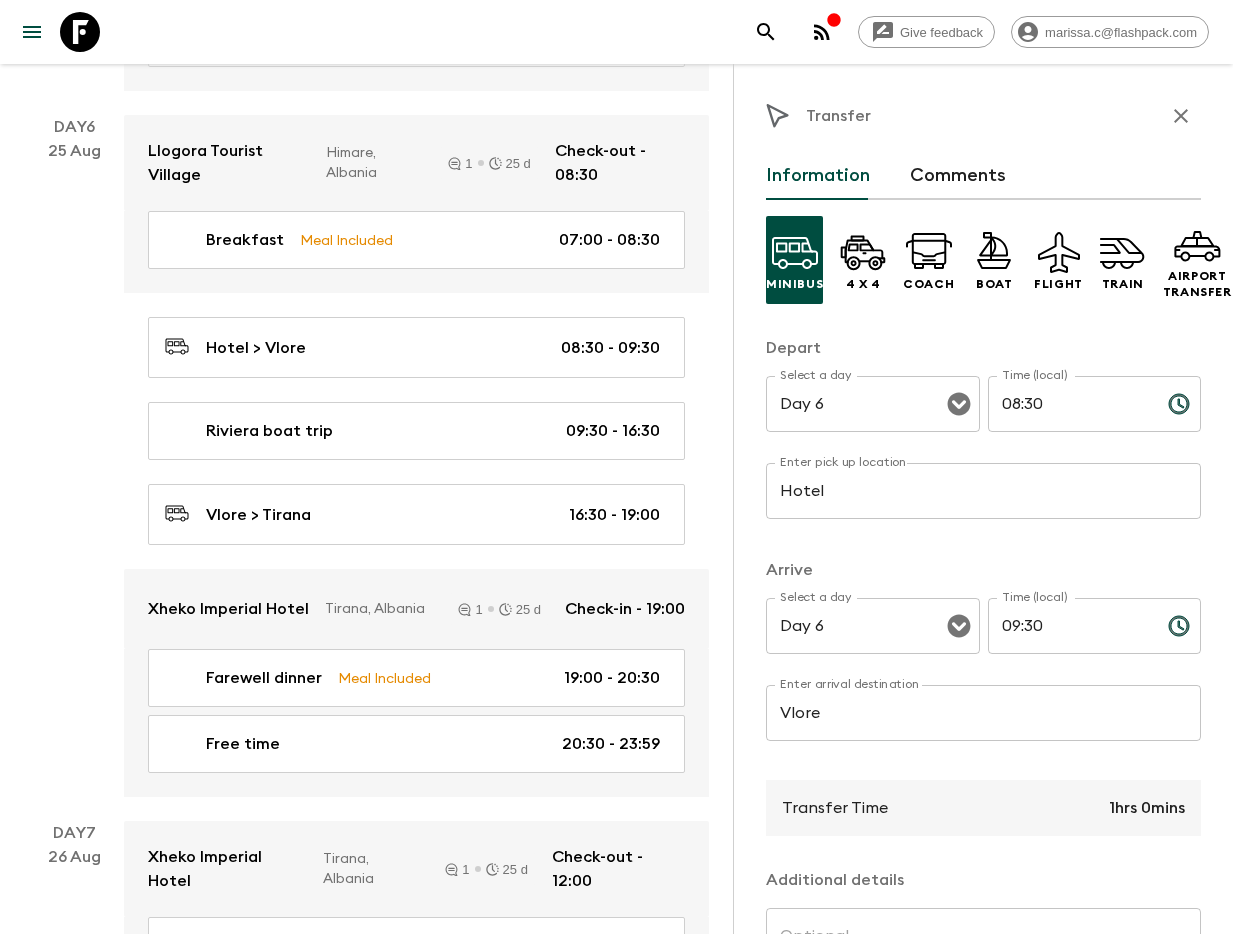 type on "Vlore" 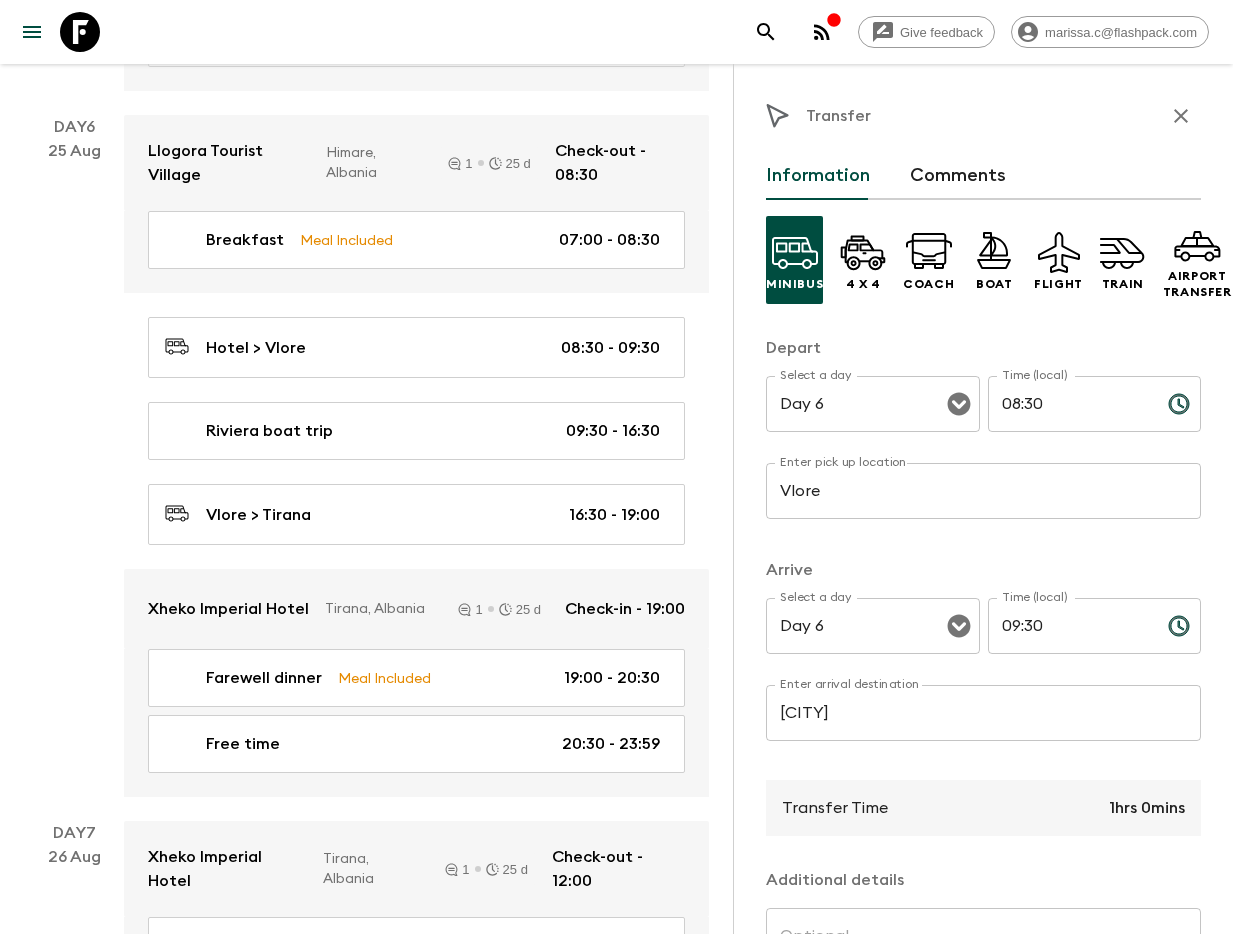 type on "16:30" 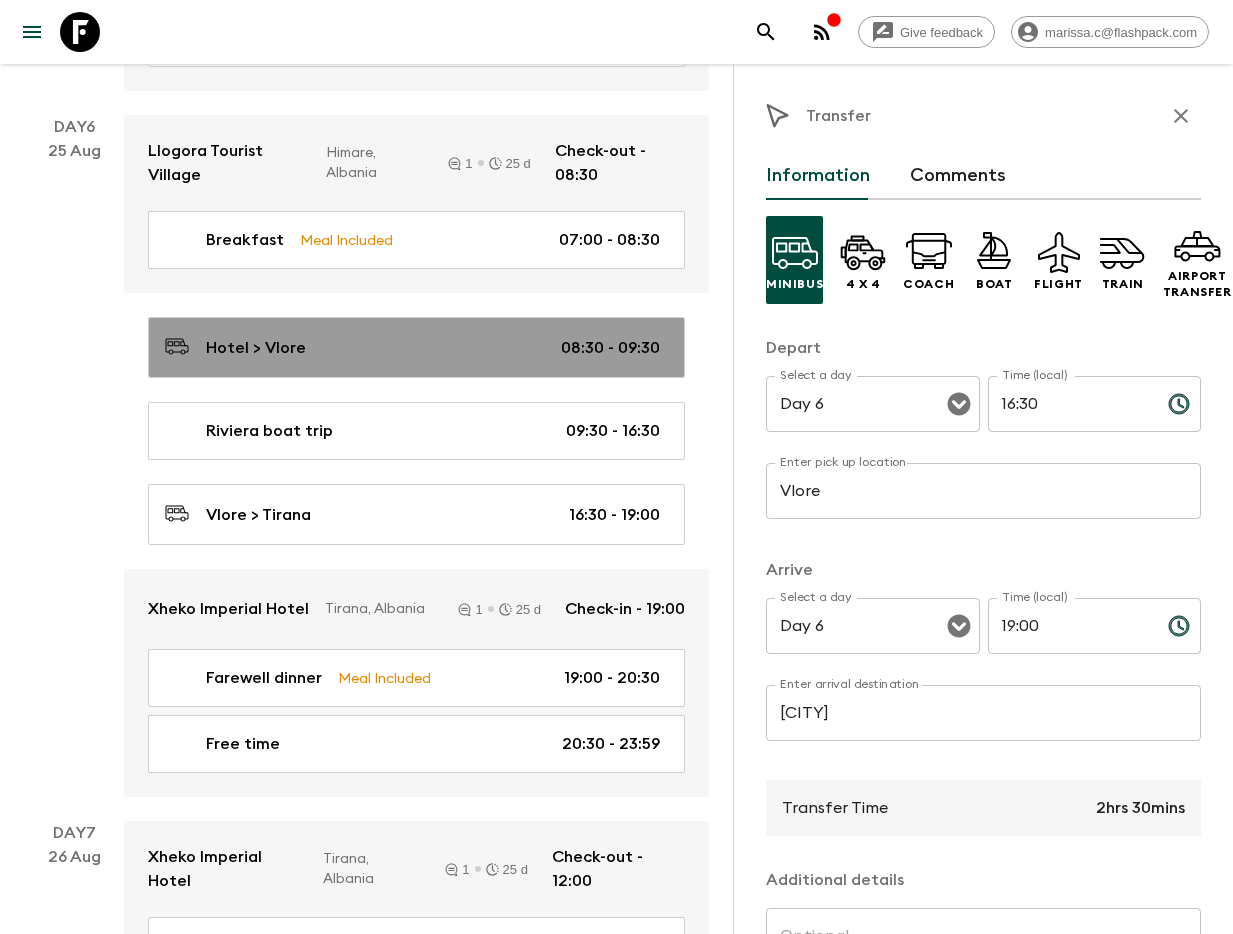 click on "Hotel > Vlore" at bounding box center [256, 348] 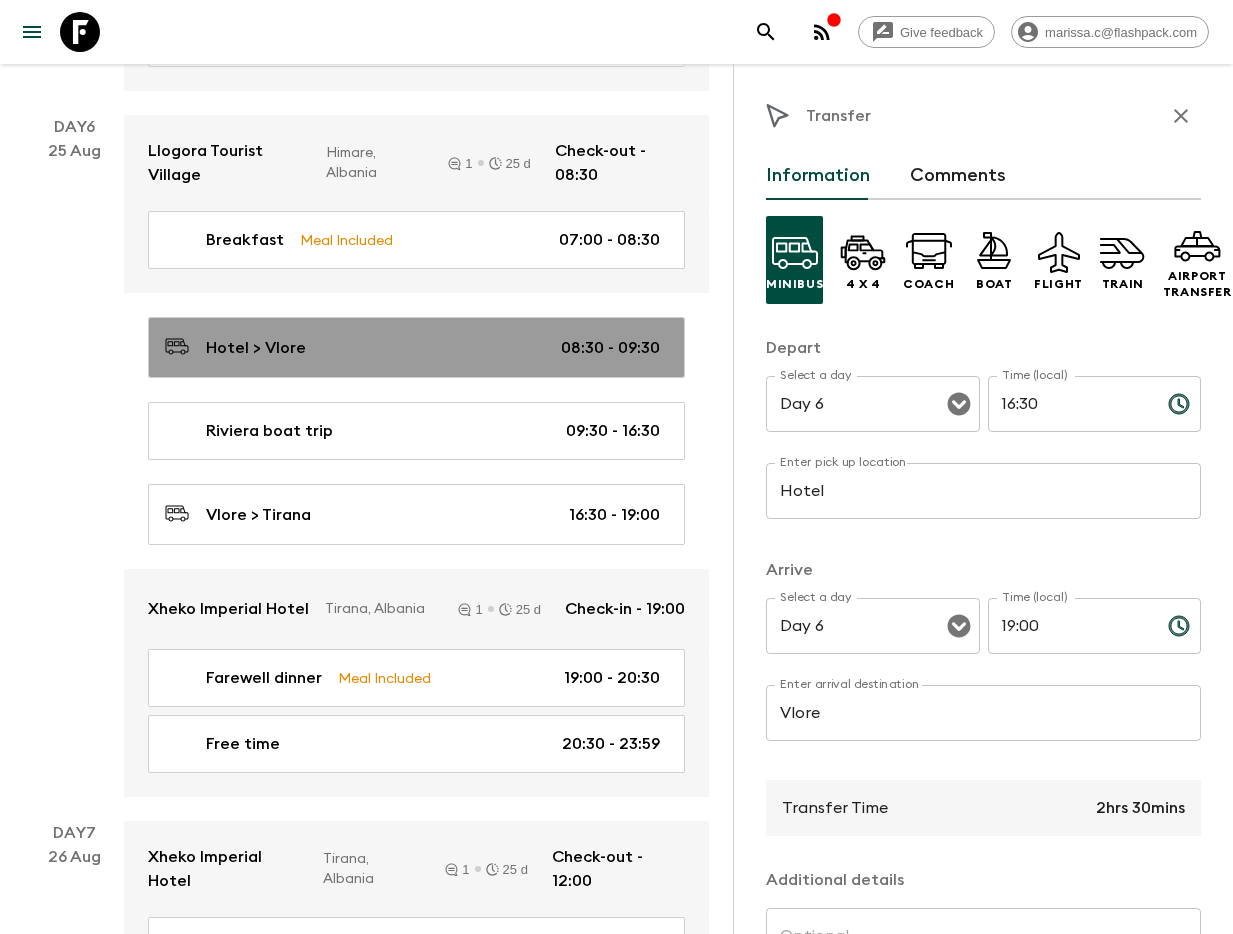 type on "08:30" 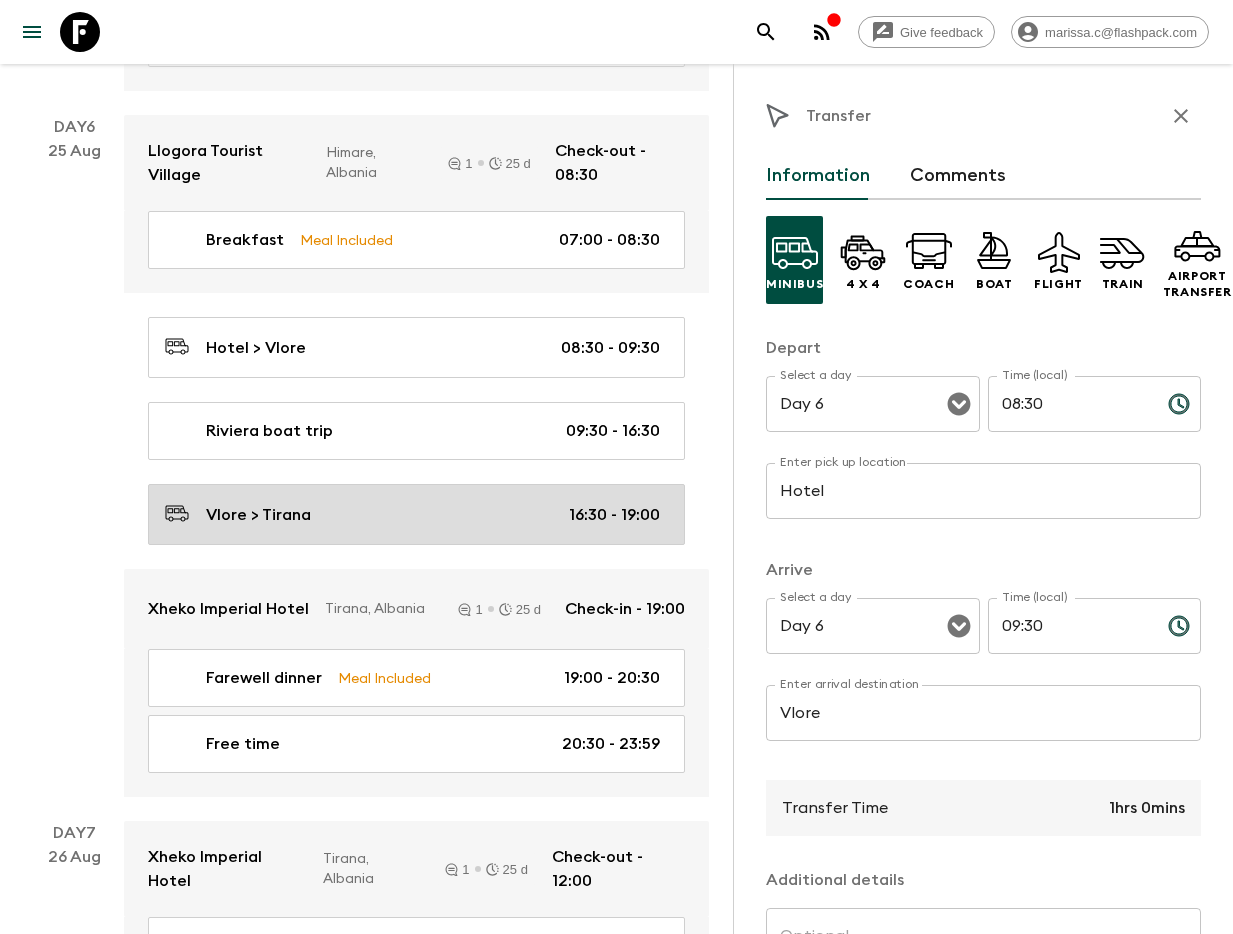 click on "Vlore > Tirana" at bounding box center (258, 515) 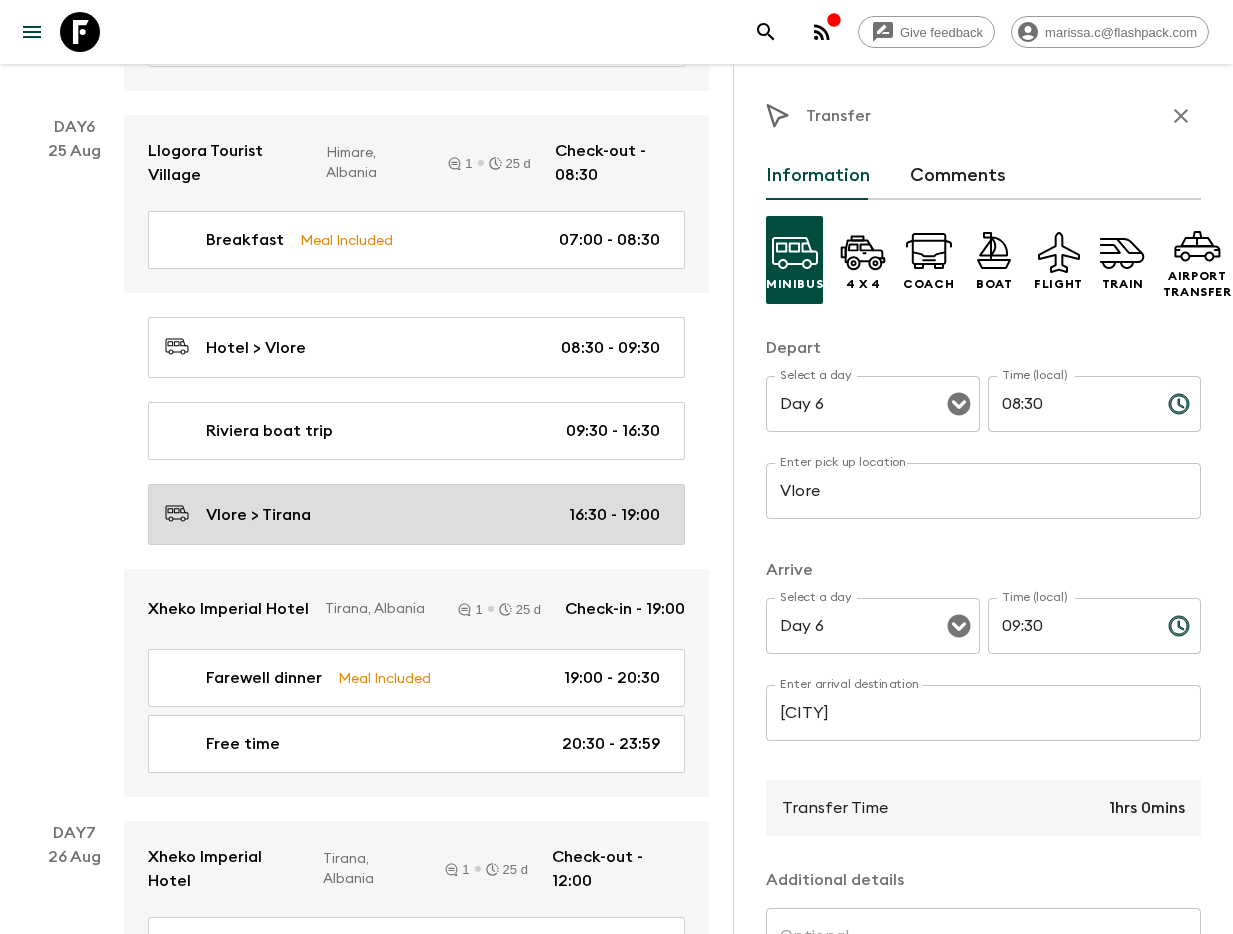 type on "16:30" 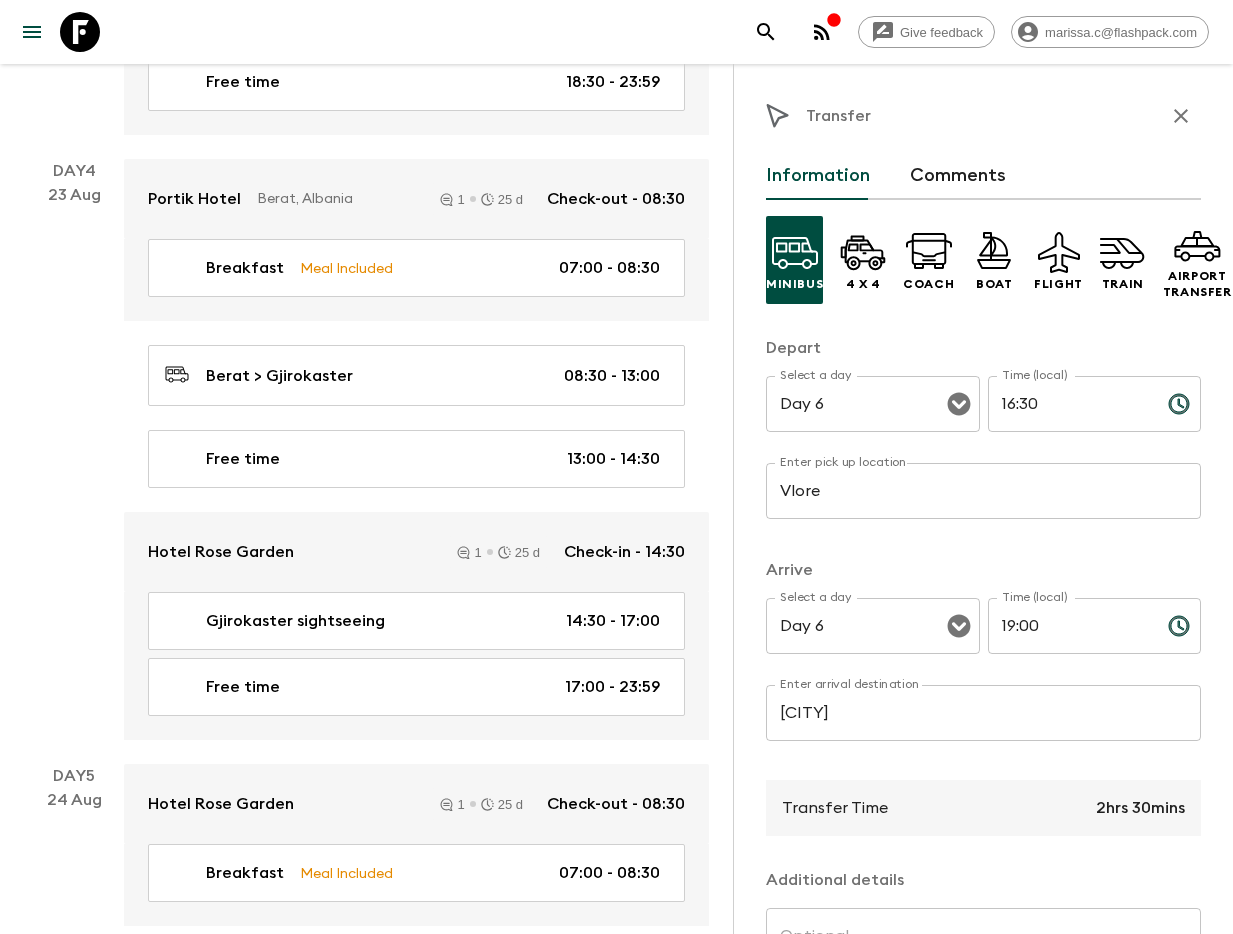 scroll, scrollTop: 2100, scrollLeft: 0, axis: vertical 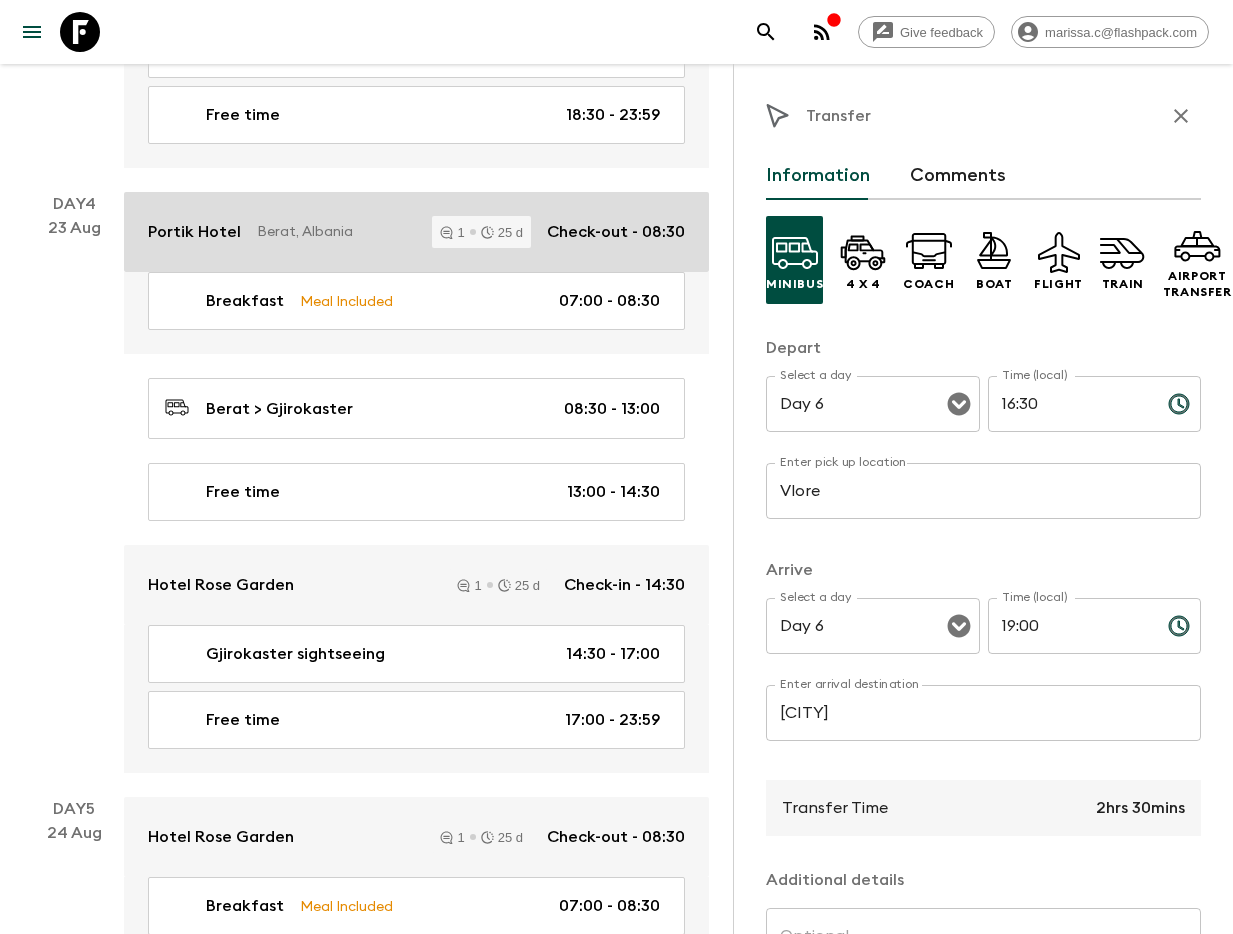 click at bounding box center [1181, 116] 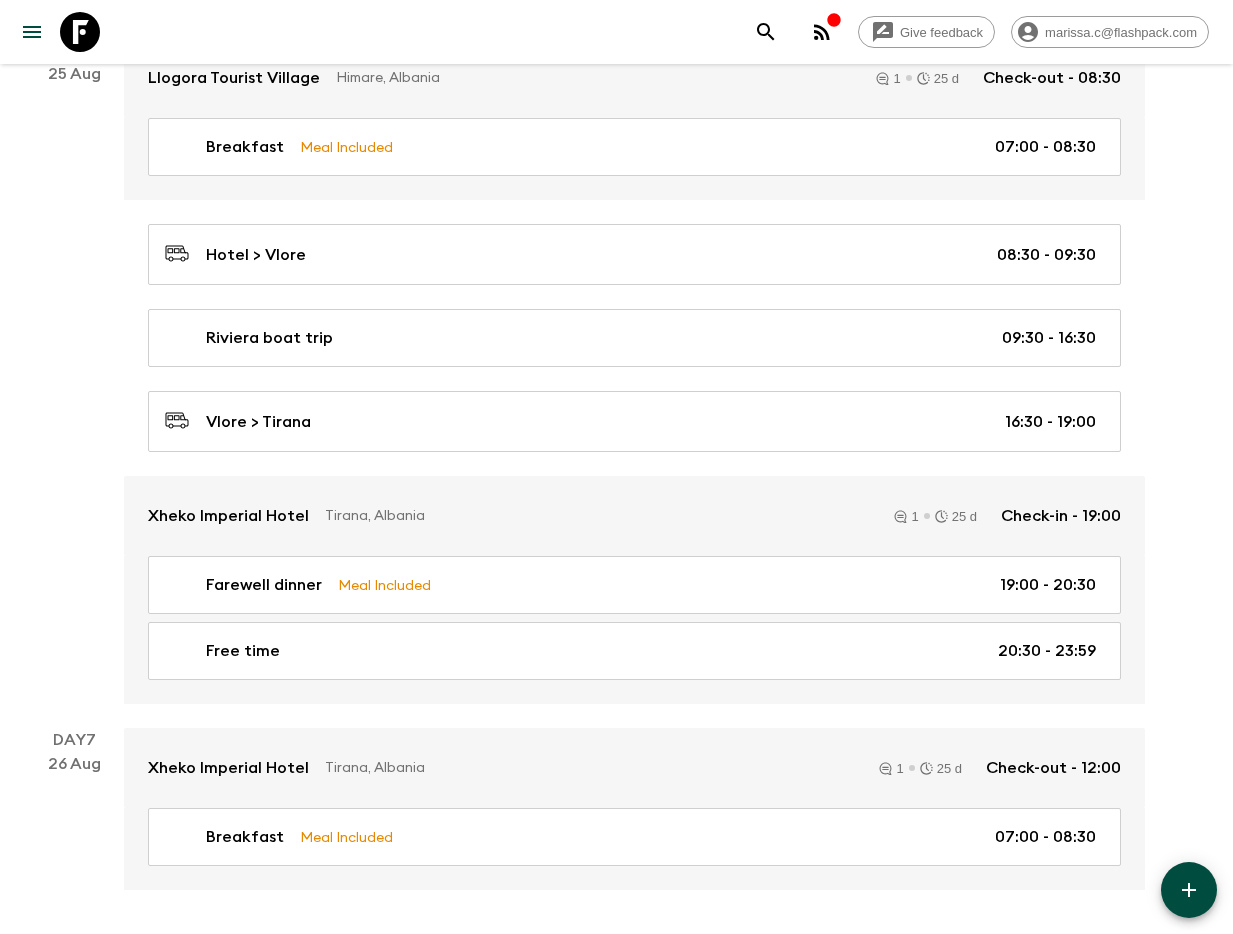 scroll, scrollTop: 3669, scrollLeft: 0, axis: vertical 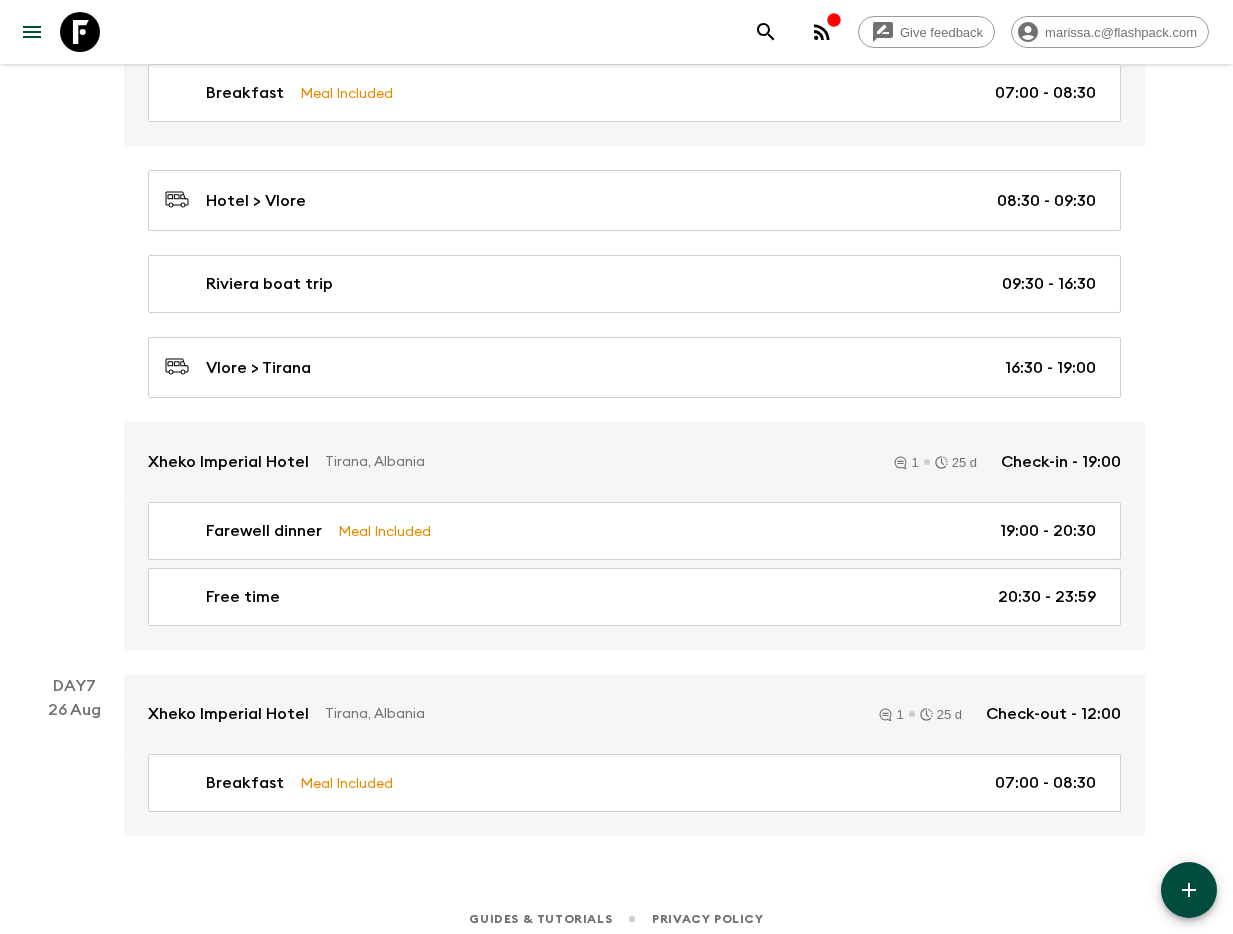 click at bounding box center [766, 32] 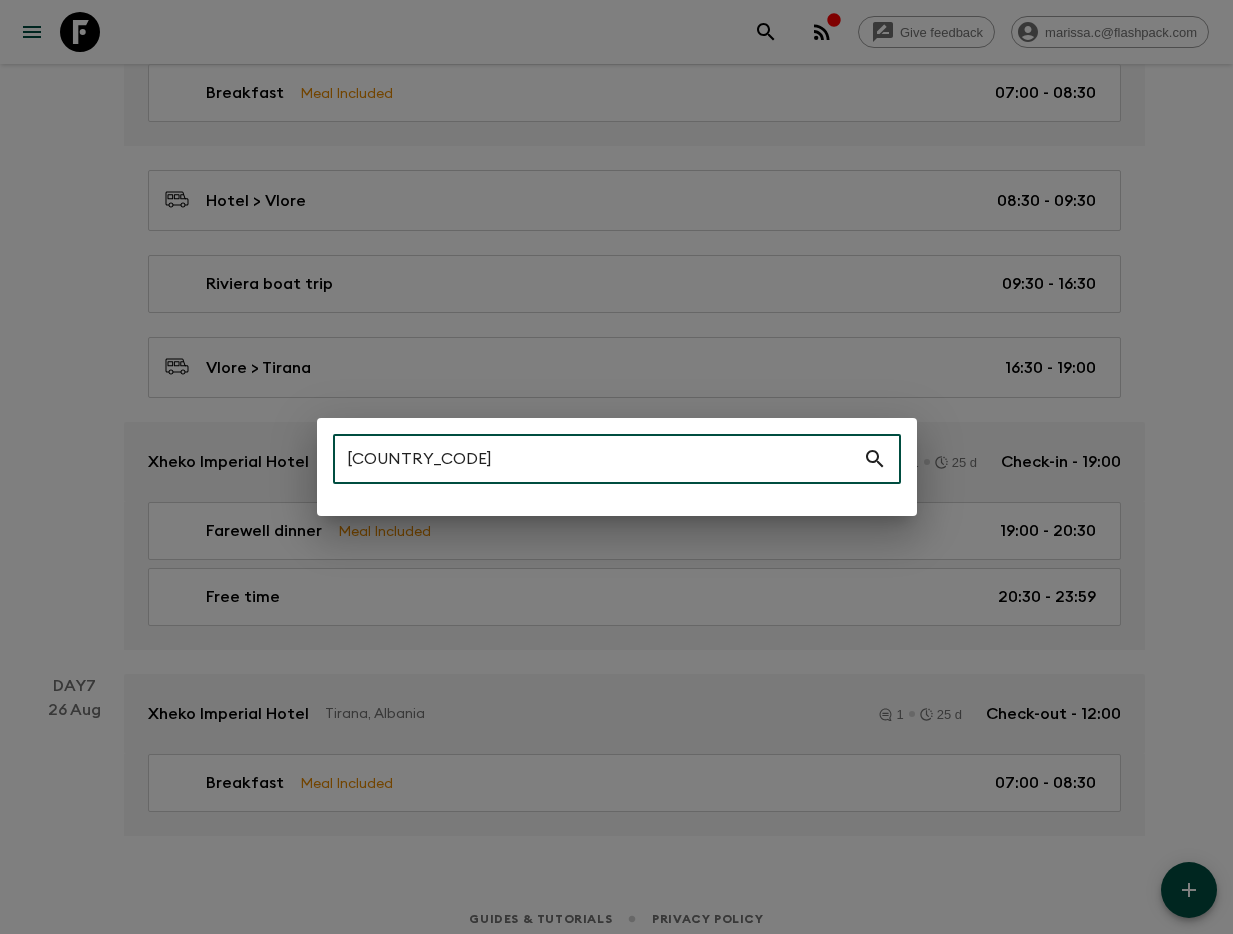 type on "o" 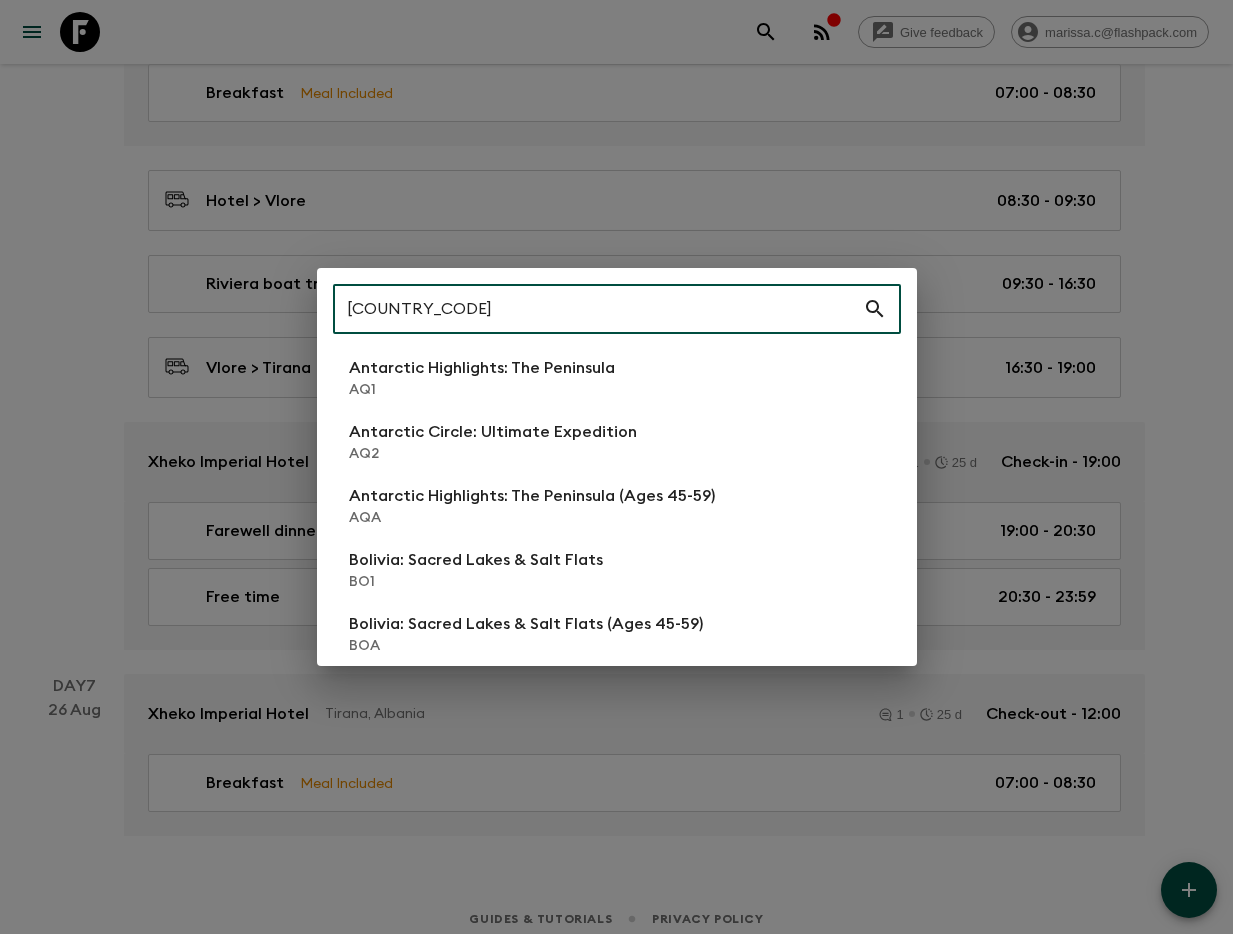 type on "[COUNTRY_CODE]" 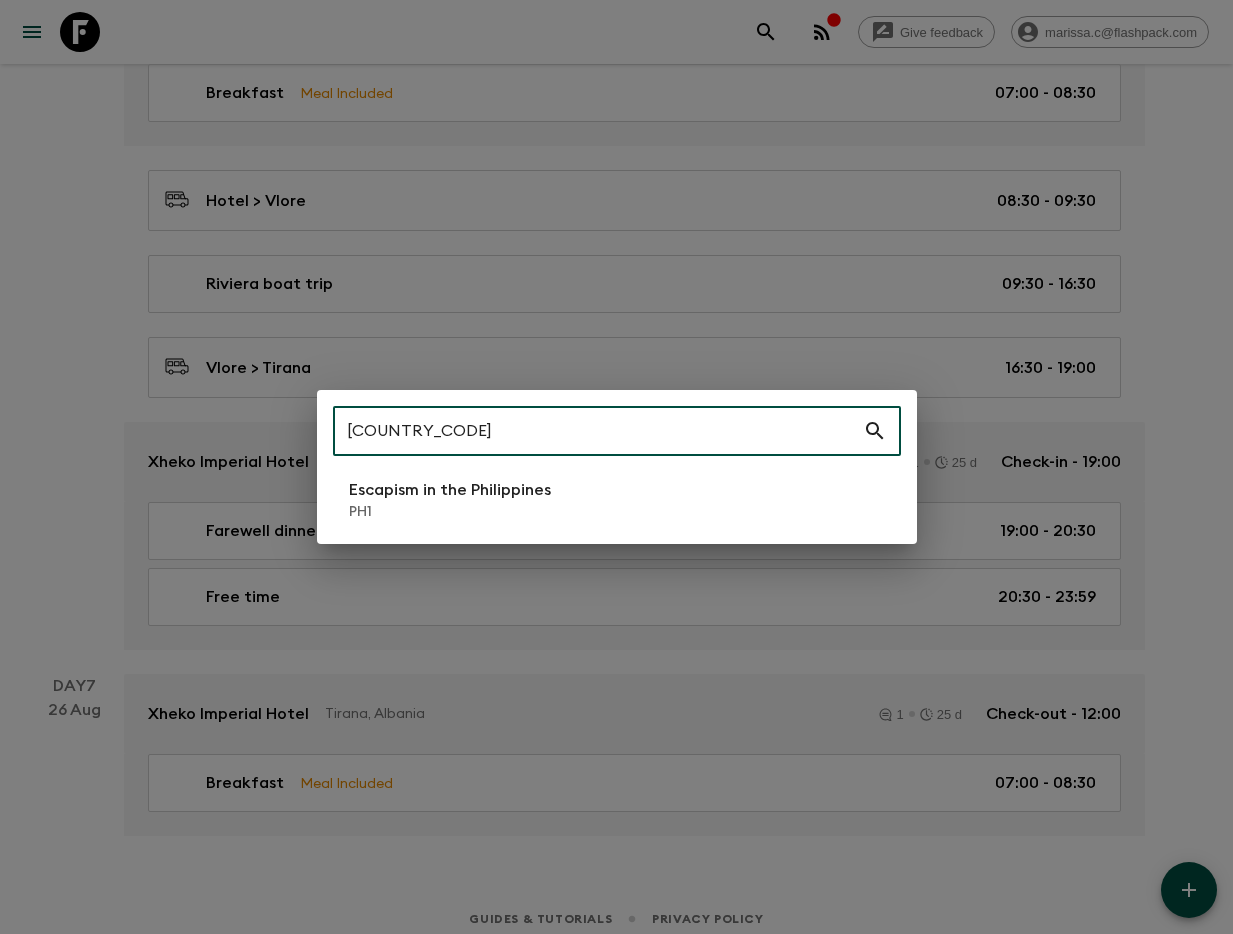 type 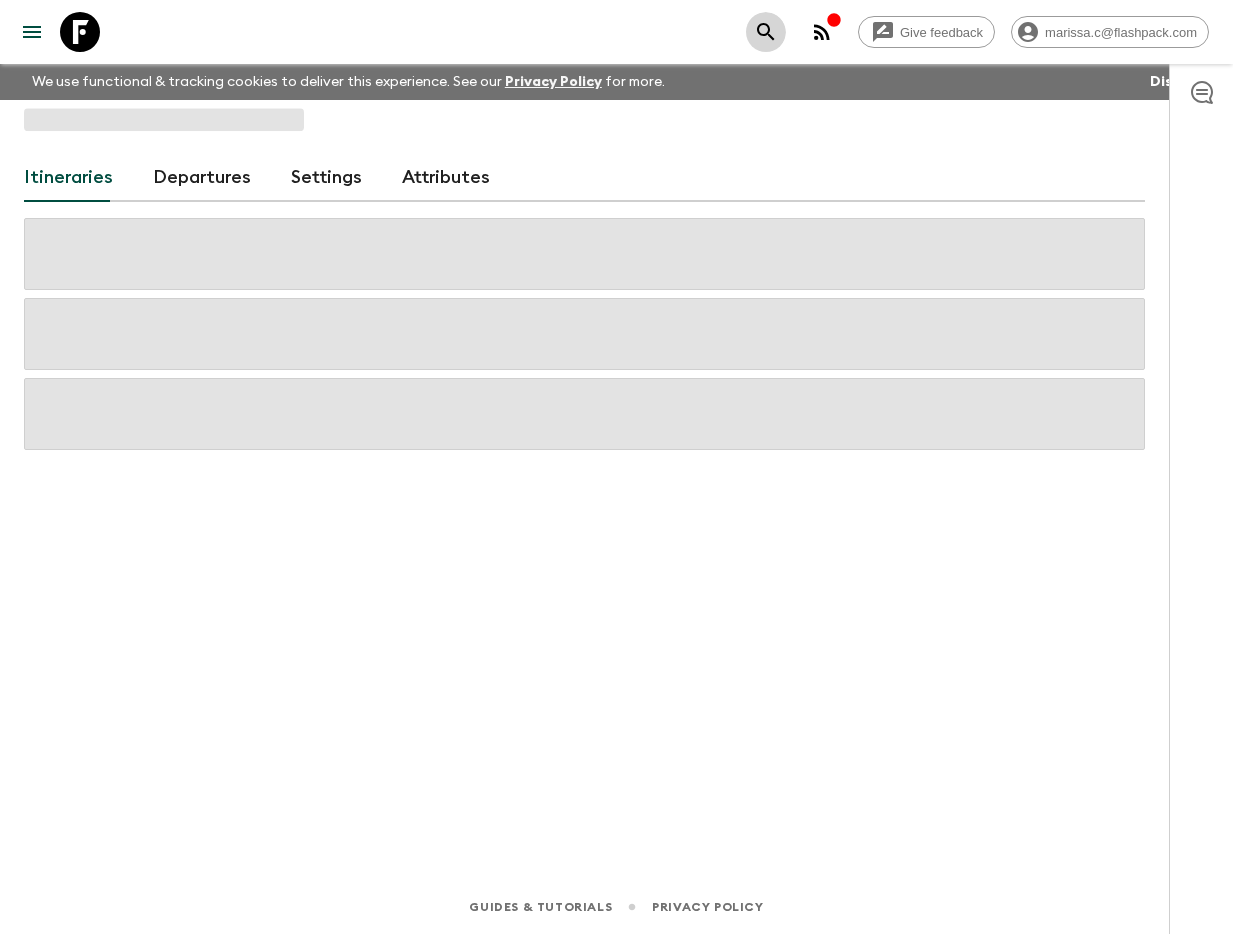 scroll, scrollTop: 0, scrollLeft: 0, axis: both 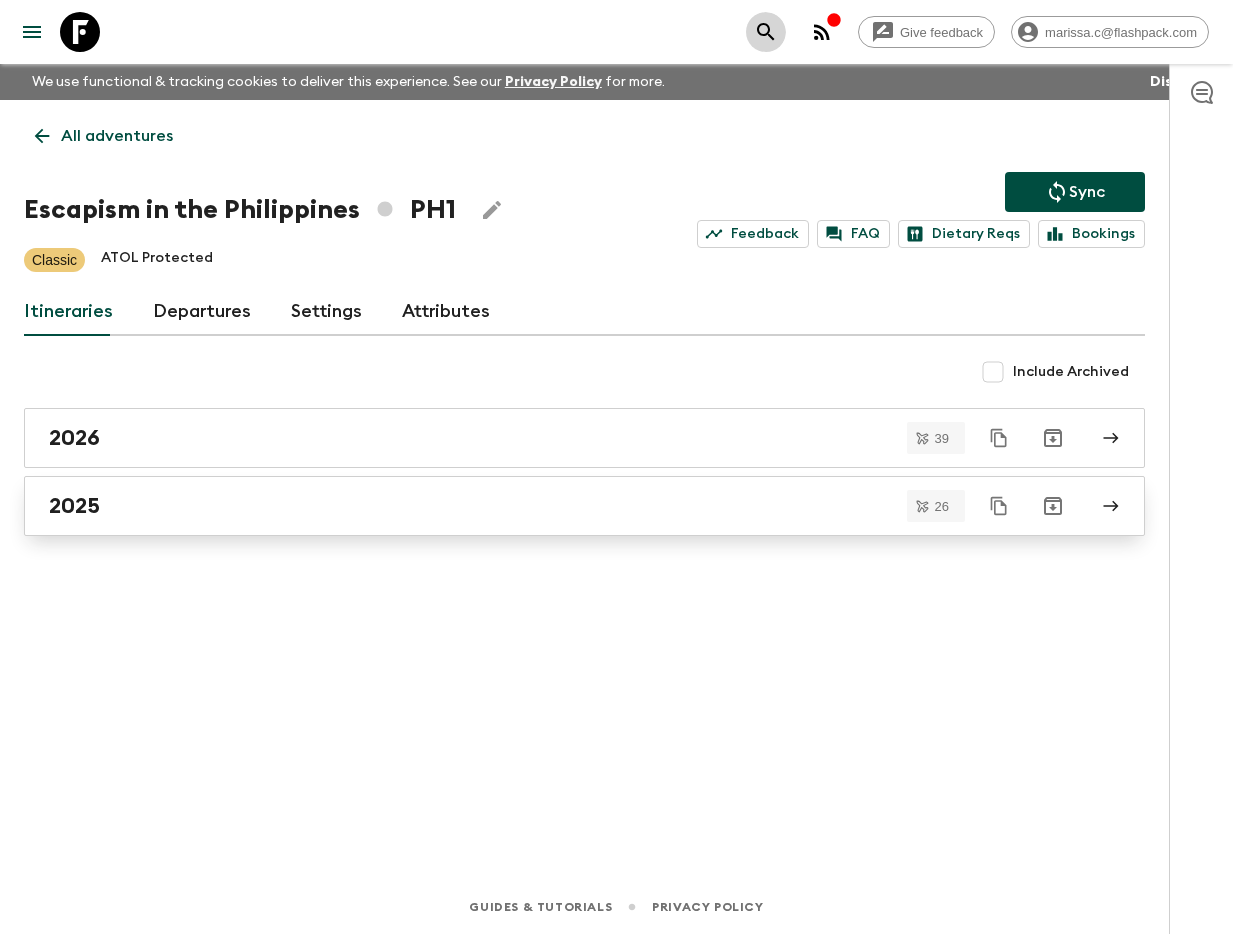 click on "2025" at bounding box center (565, 506) 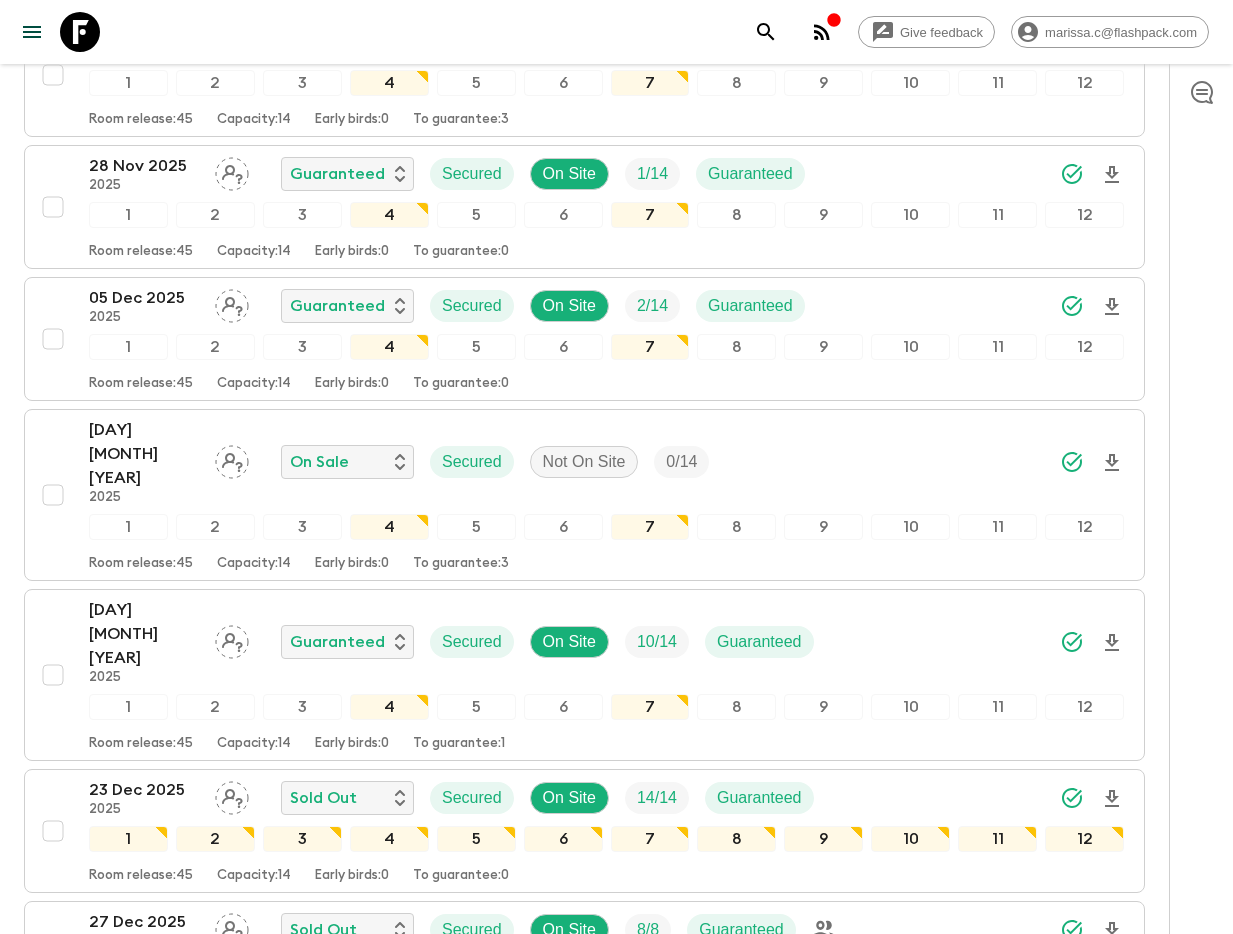 scroll, scrollTop: 3098, scrollLeft: 0, axis: vertical 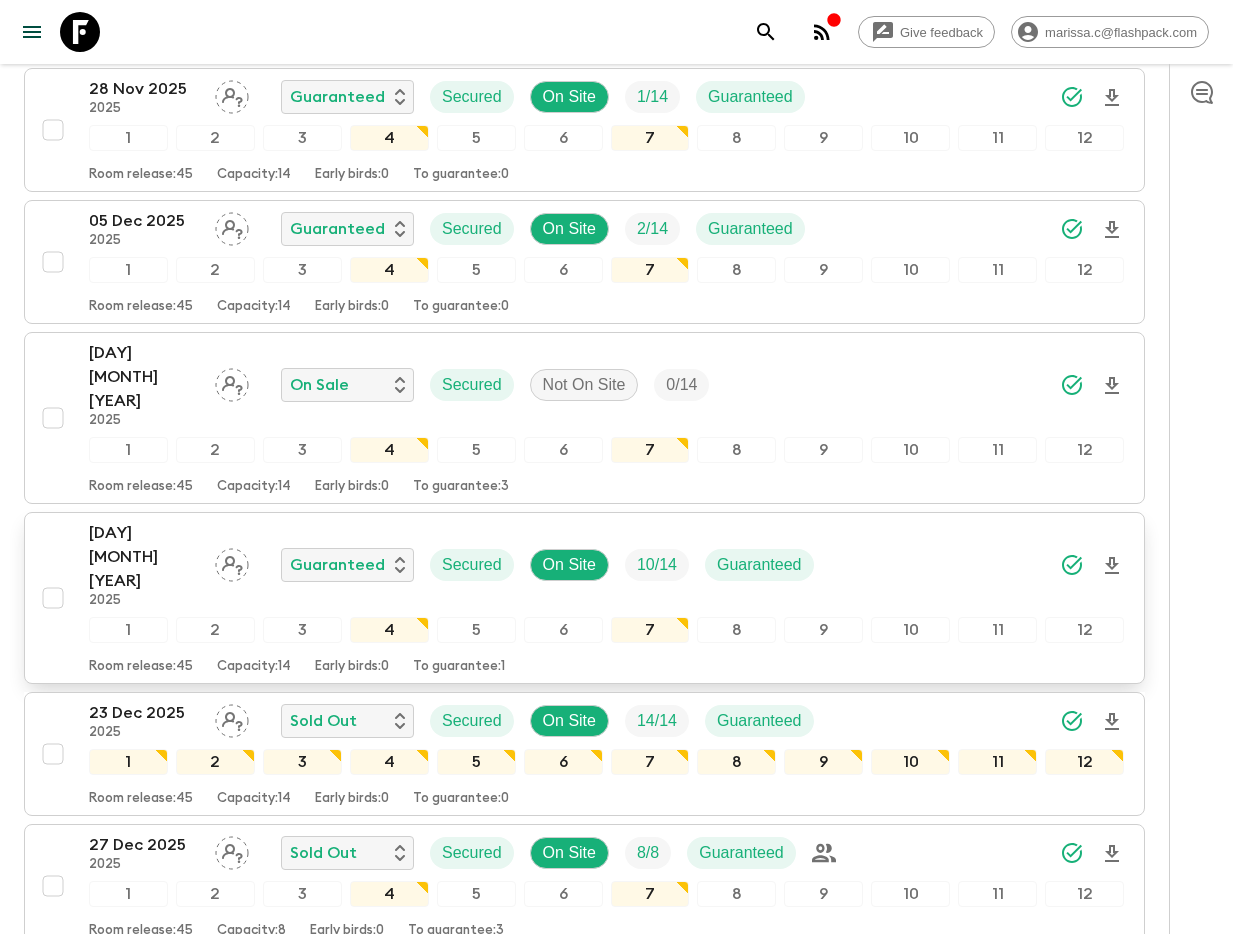 drag, startPoint x: 148, startPoint y: 262, endPoint x: 392, endPoint y: 309, distance: 248.48541 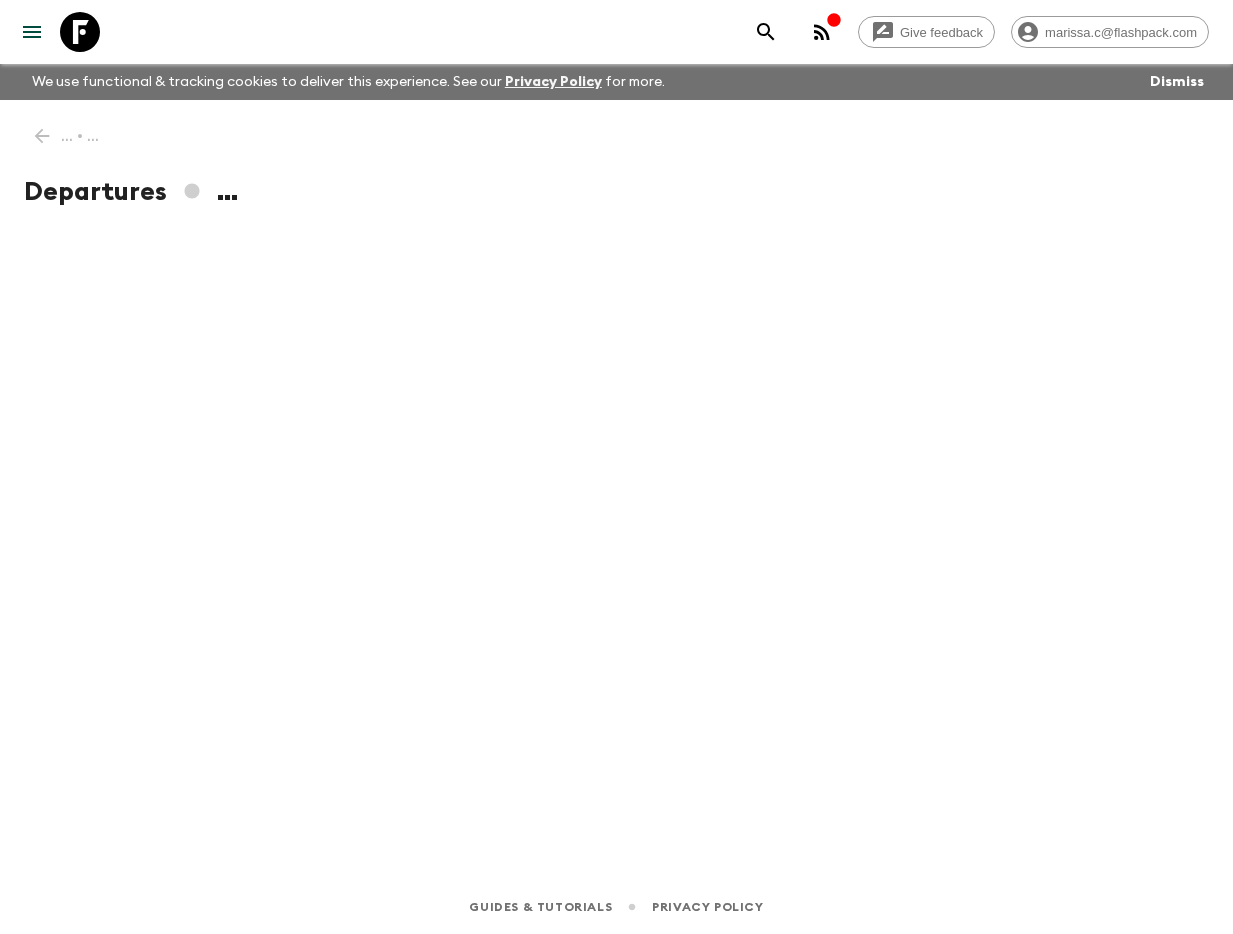 scroll, scrollTop: 0, scrollLeft: 0, axis: both 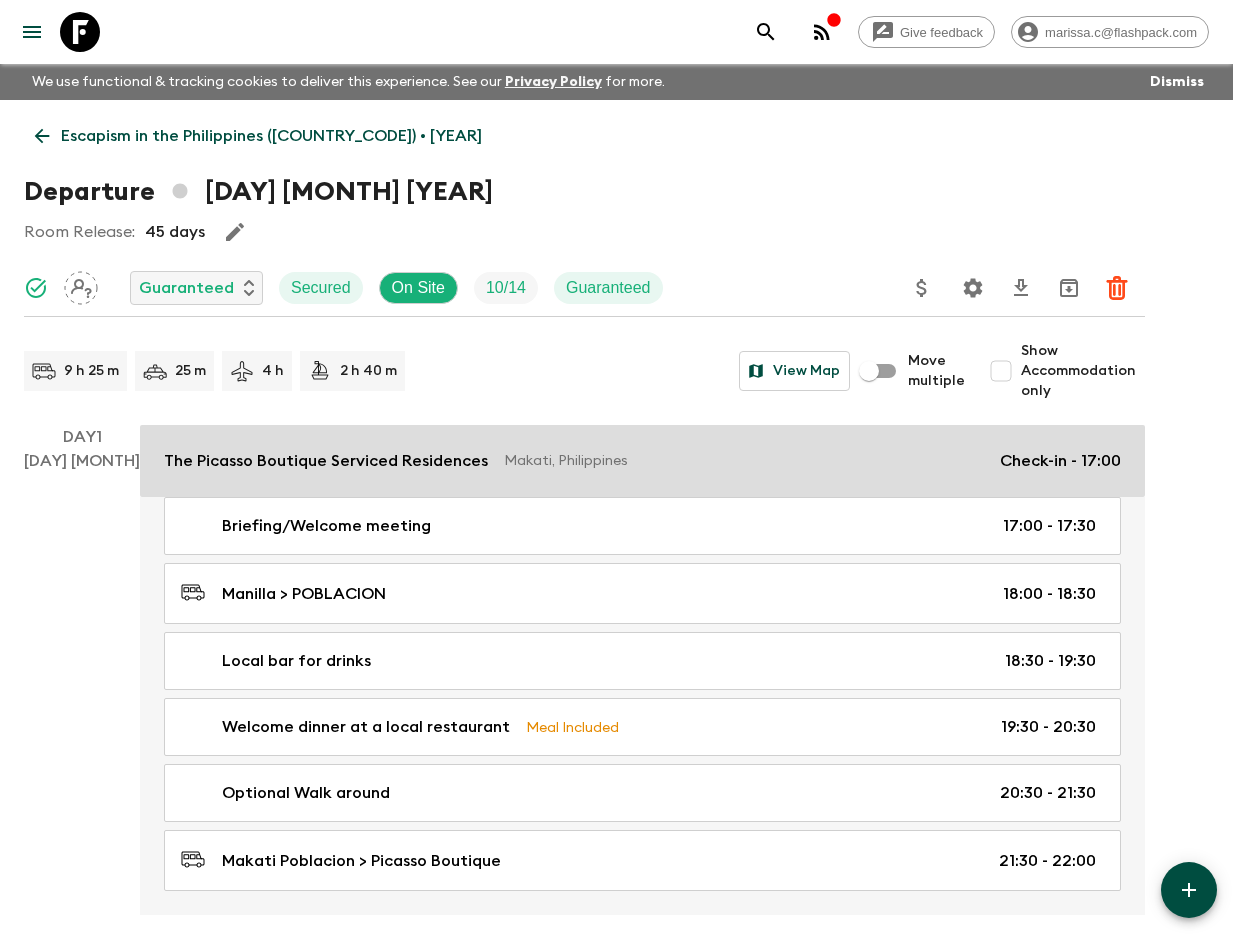 click on "The Picasso Boutique Serviced Residences" at bounding box center [326, 461] 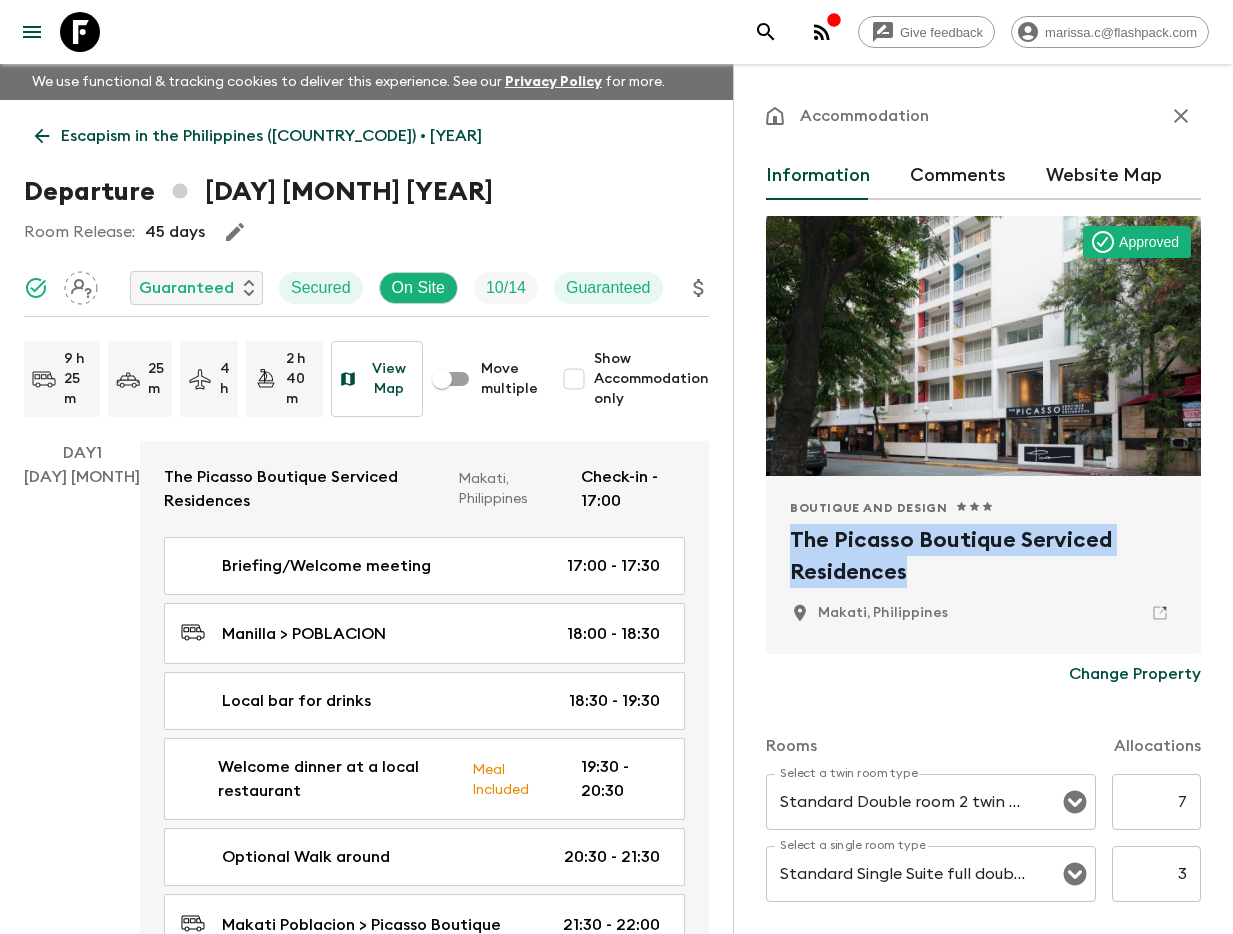 drag, startPoint x: 790, startPoint y: 541, endPoint x: 1038, endPoint y: 577, distance: 250.59929 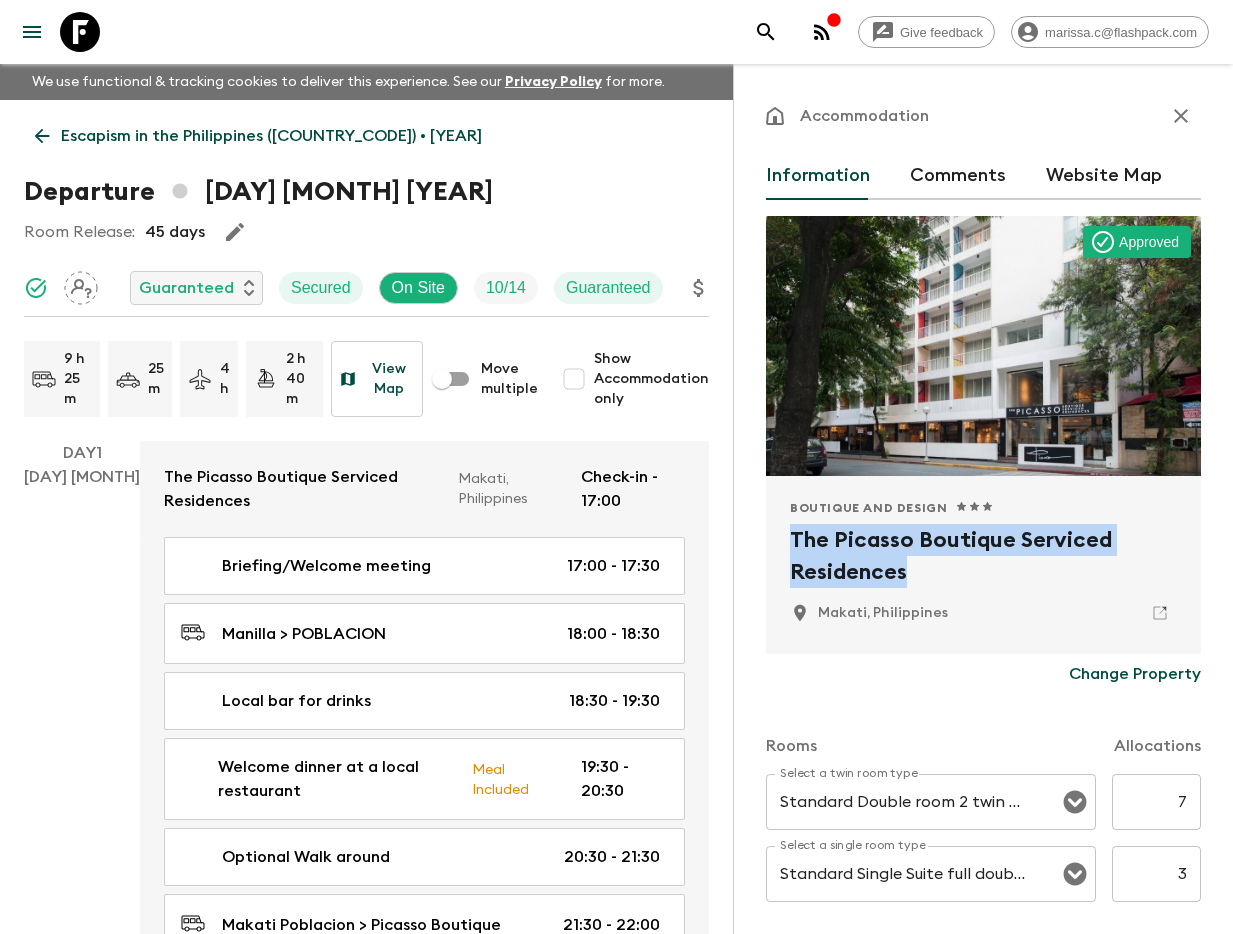 click on "The Picasso Boutique Serviced Residences" at bounding box center [983, 556] 